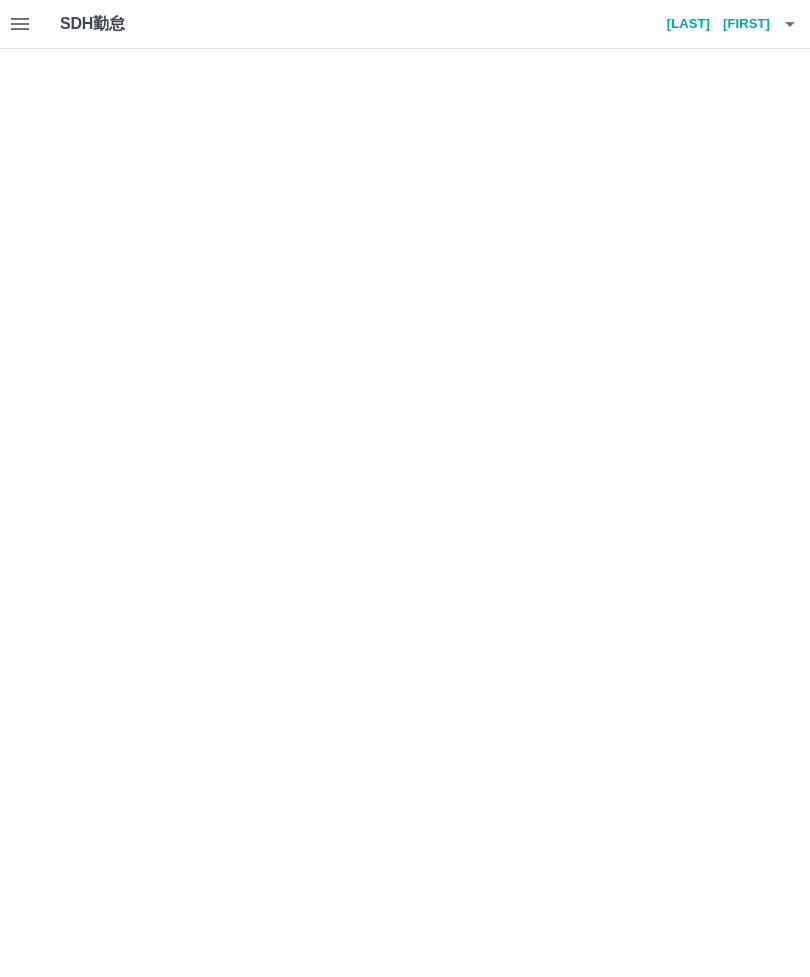 scroll, scrollTop: 0, scrollLeft: 0, axis: both 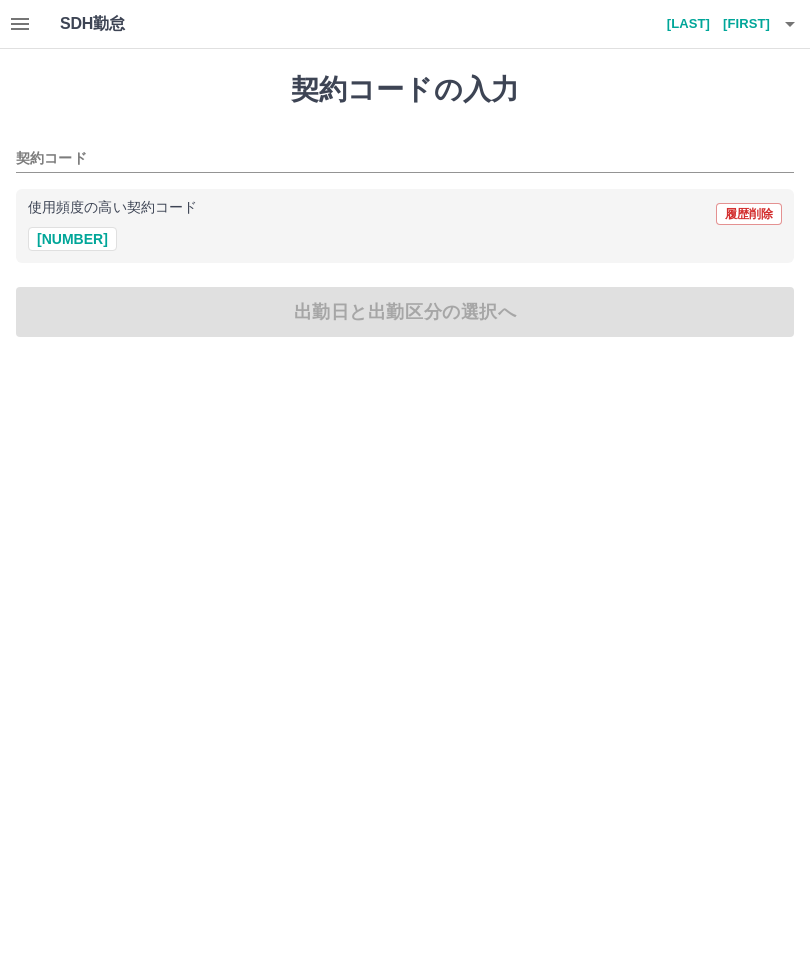 click on "[NUMBER]" at bounding box center [72, 239] 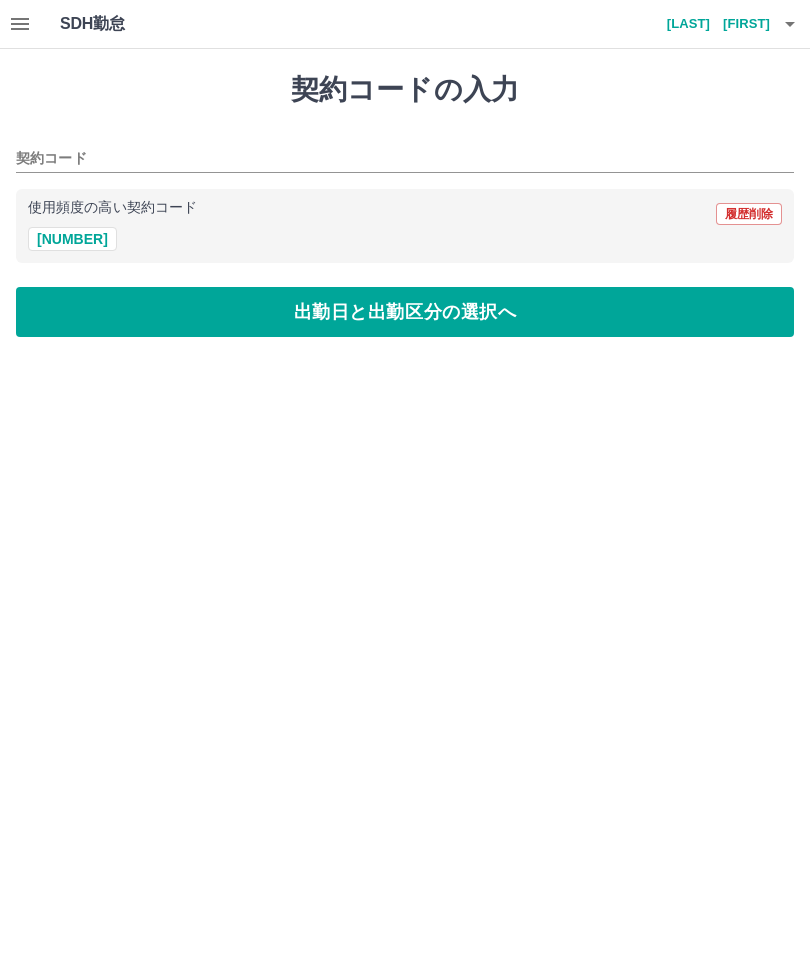 type on "********" 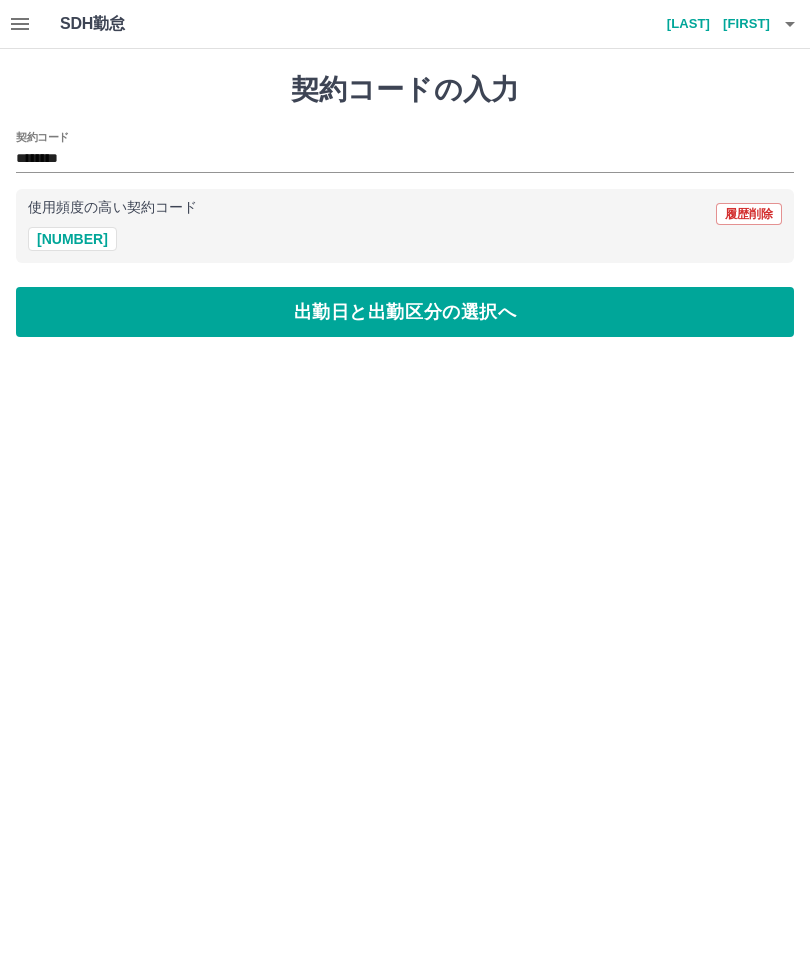 click on "出勤日と出勤区分の選択へ" at bounding box center (405, 312) 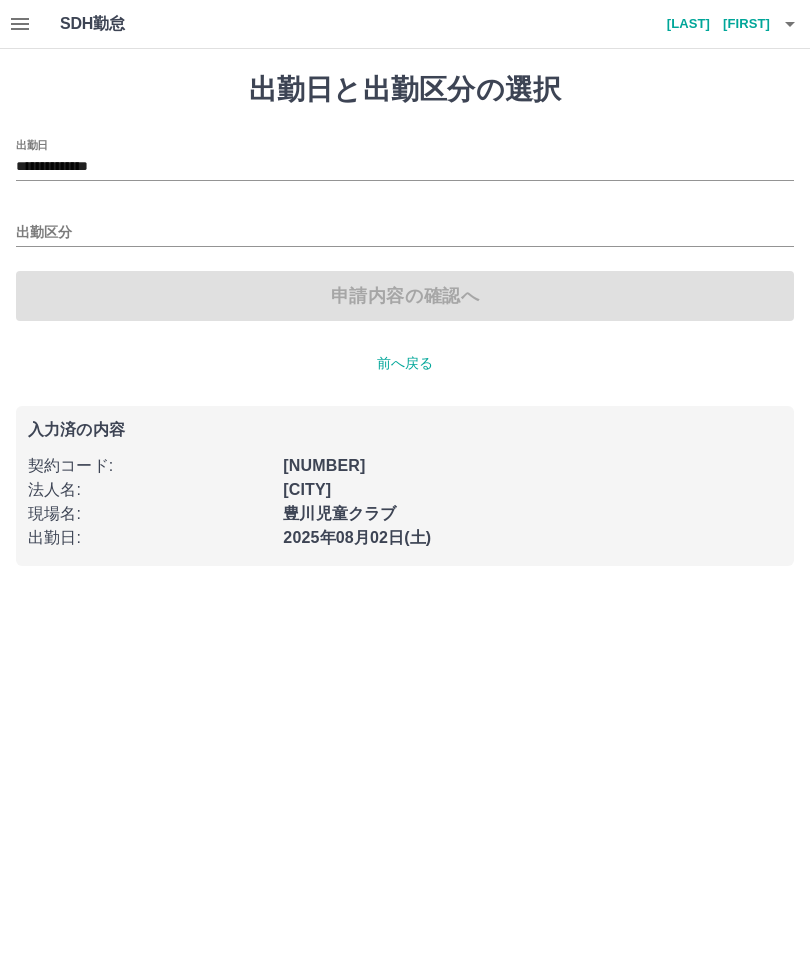 click on "出勤区分" at bounding box center (405, 233) 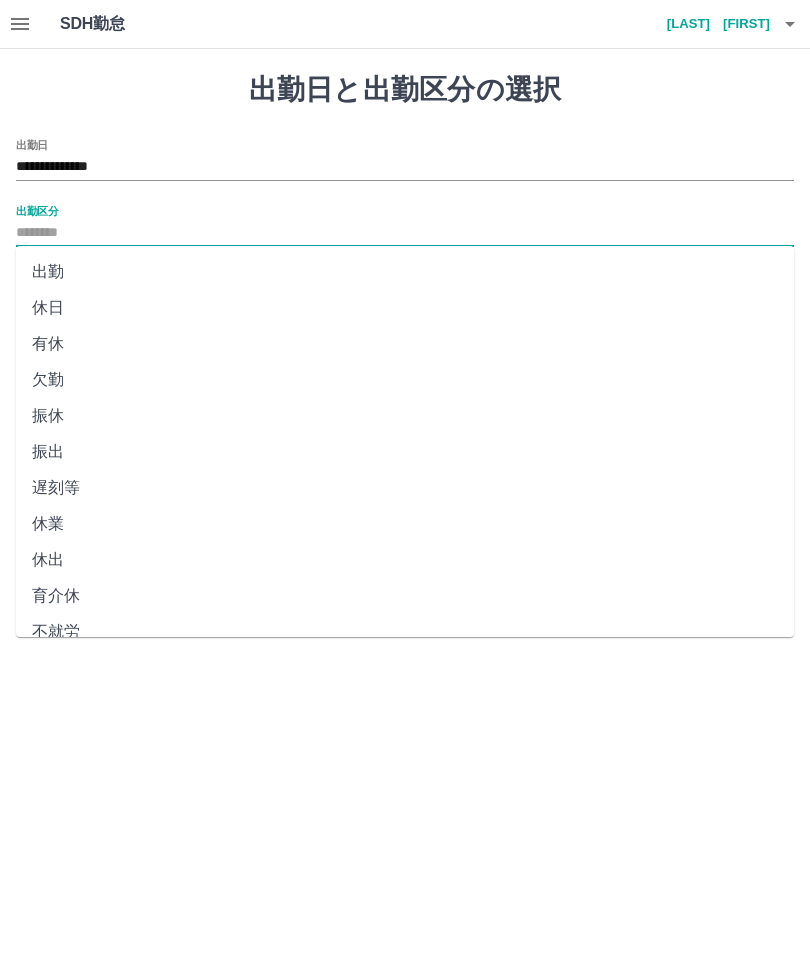 click on "出勤" at bounding box center [405, 272] 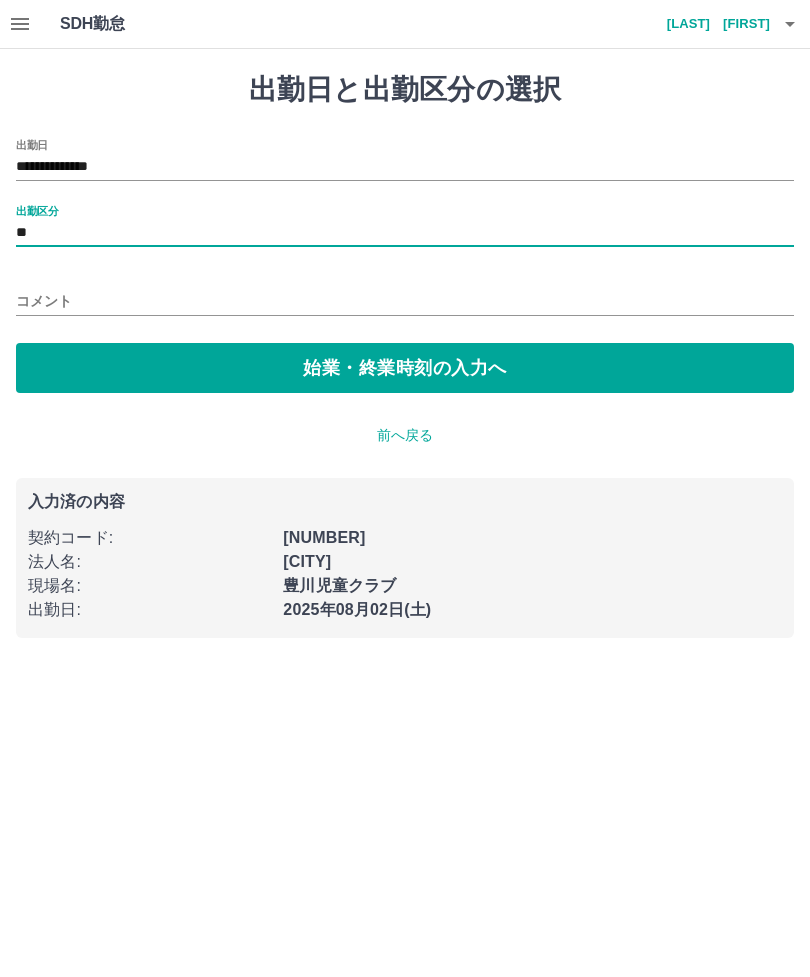 click on "始業・終業時刻の入力へ" at bounding box center [405, 368] 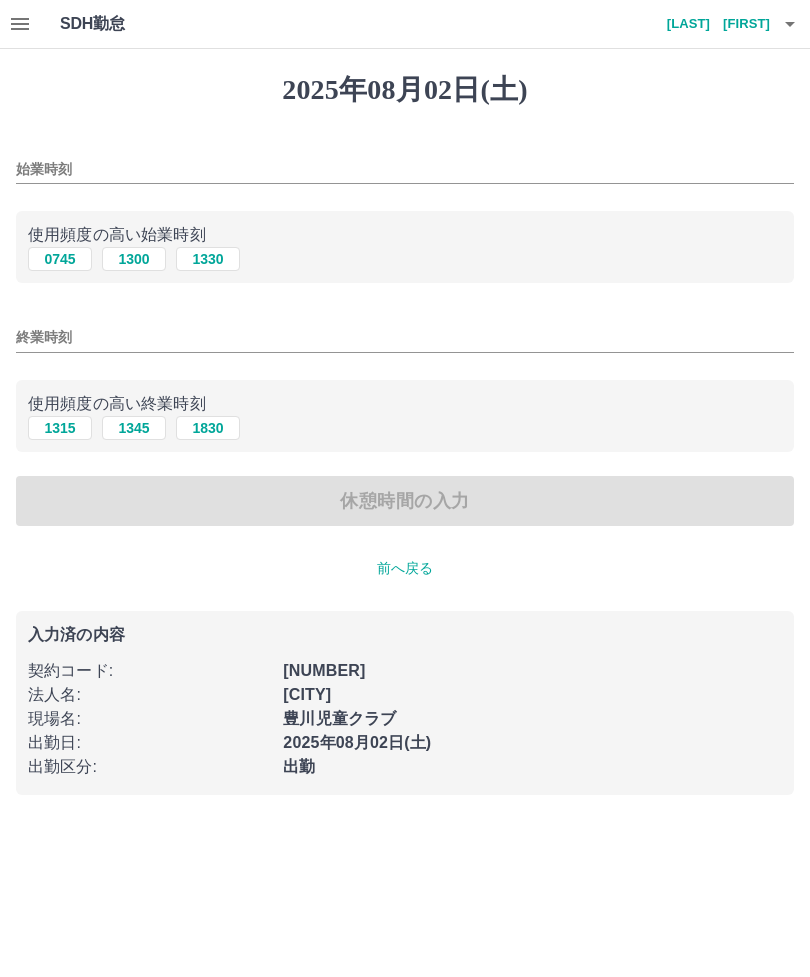click on "0745" at bounding box center [60, 259] 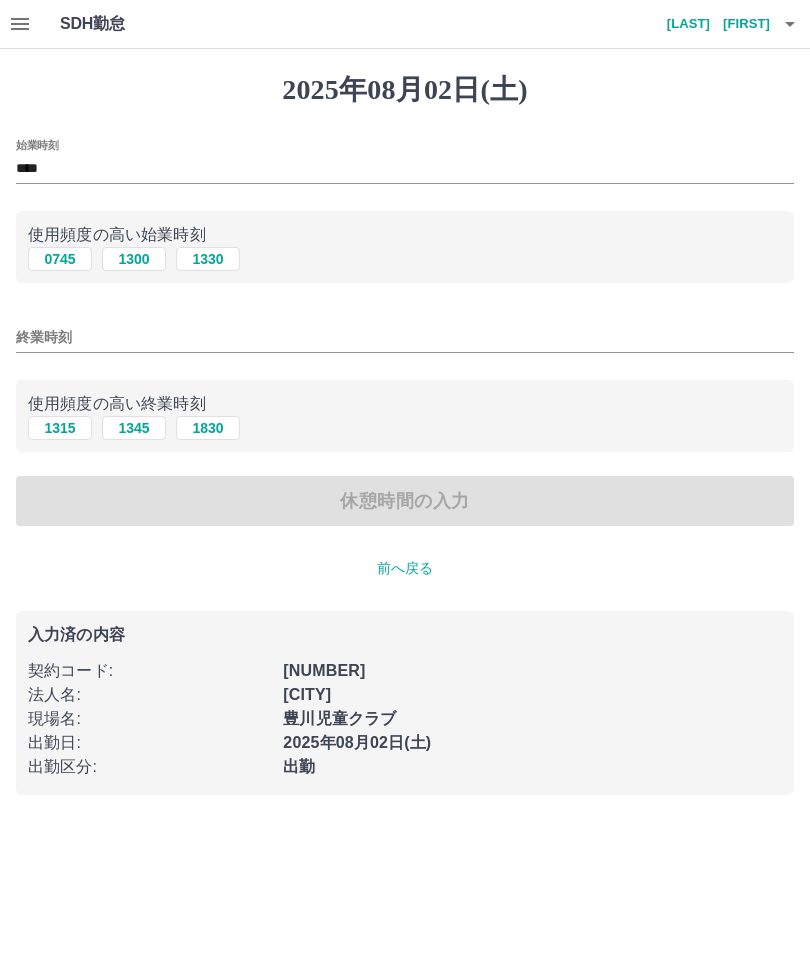 click on "1315" at bounding box center (60, 428) 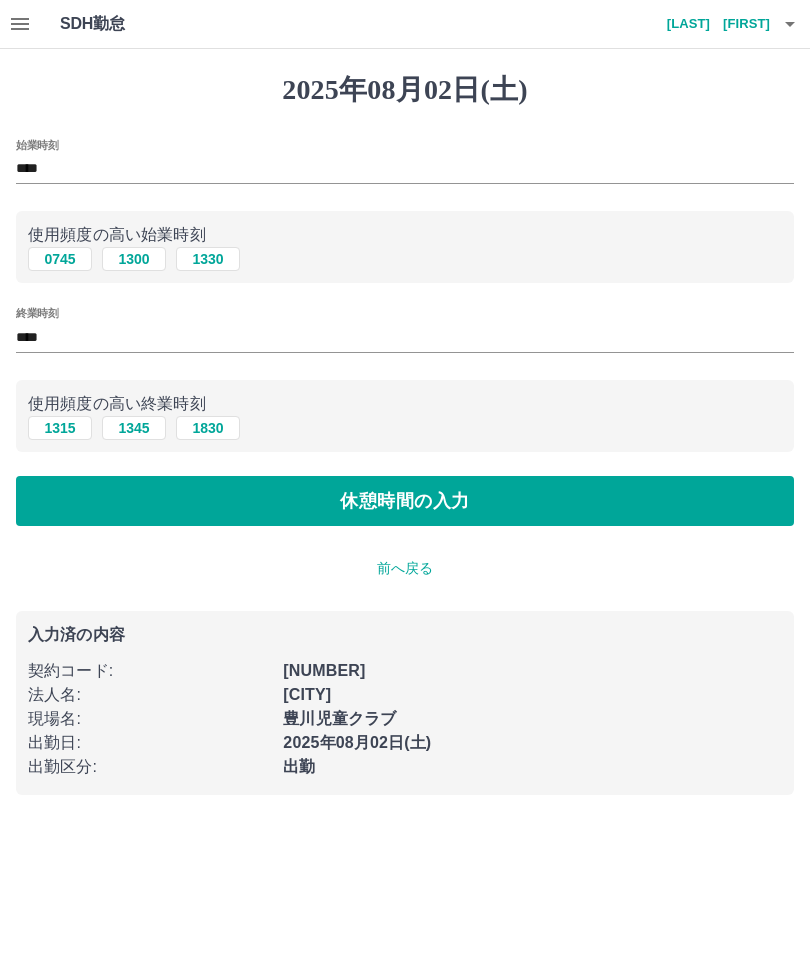 click on "休憩時間の入力" at bounding box center [405, 501] 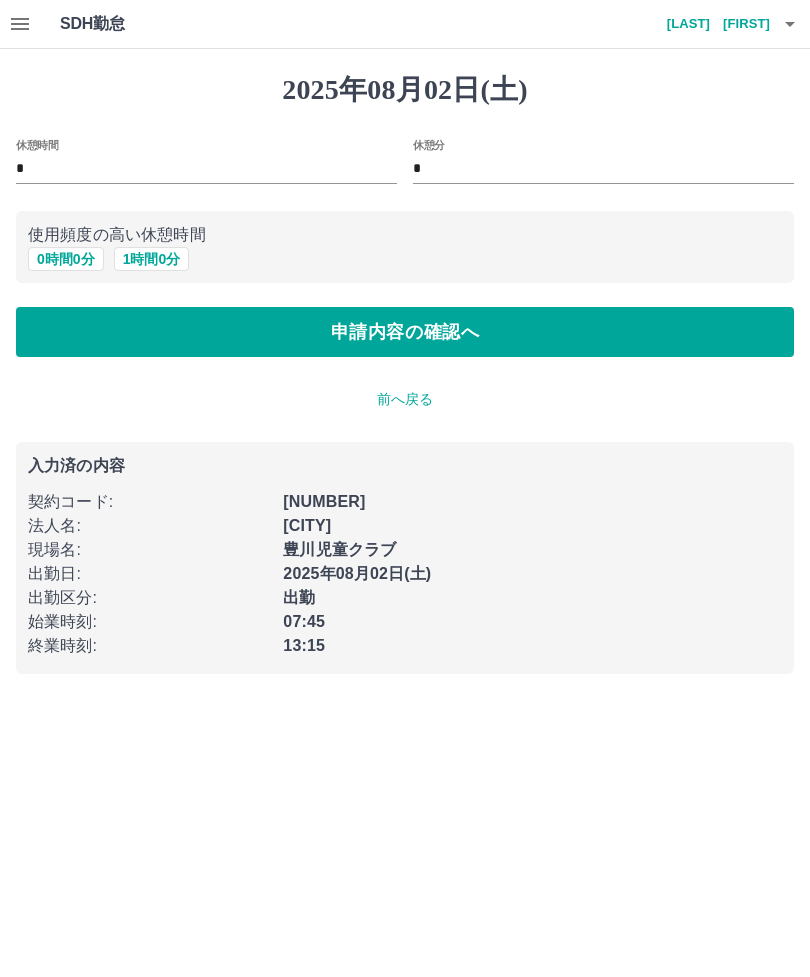 click on "申請内容の確認へ" at bounding box center (405, 332) 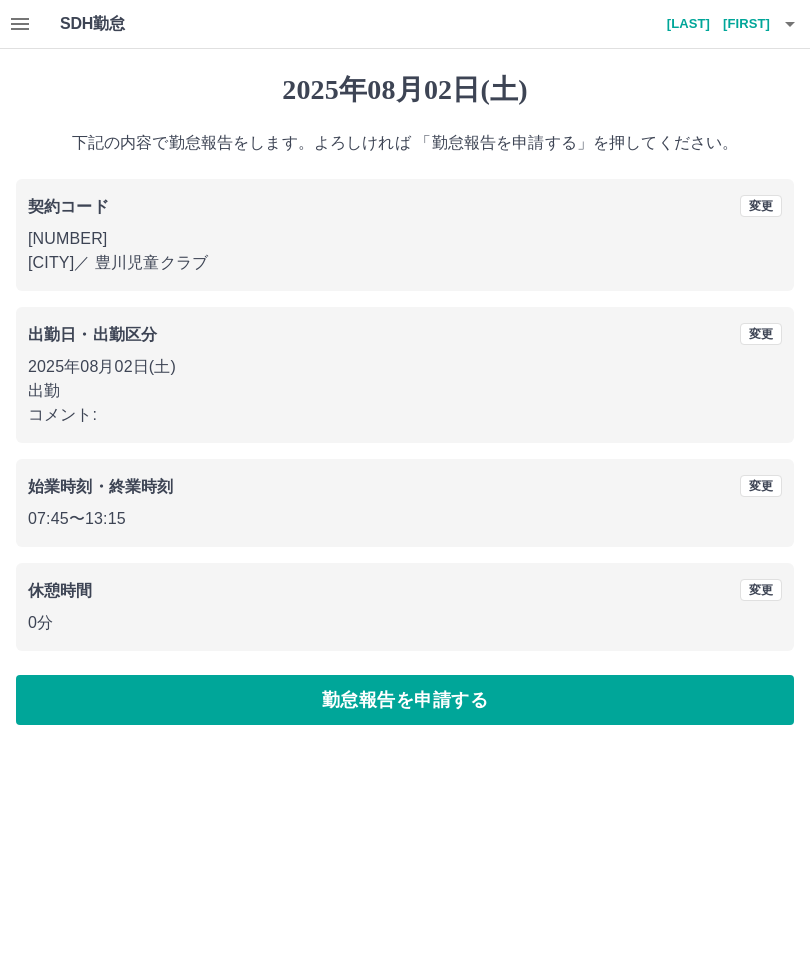 click on "勤怠報告を申請する" at bounding box center (405, 700) 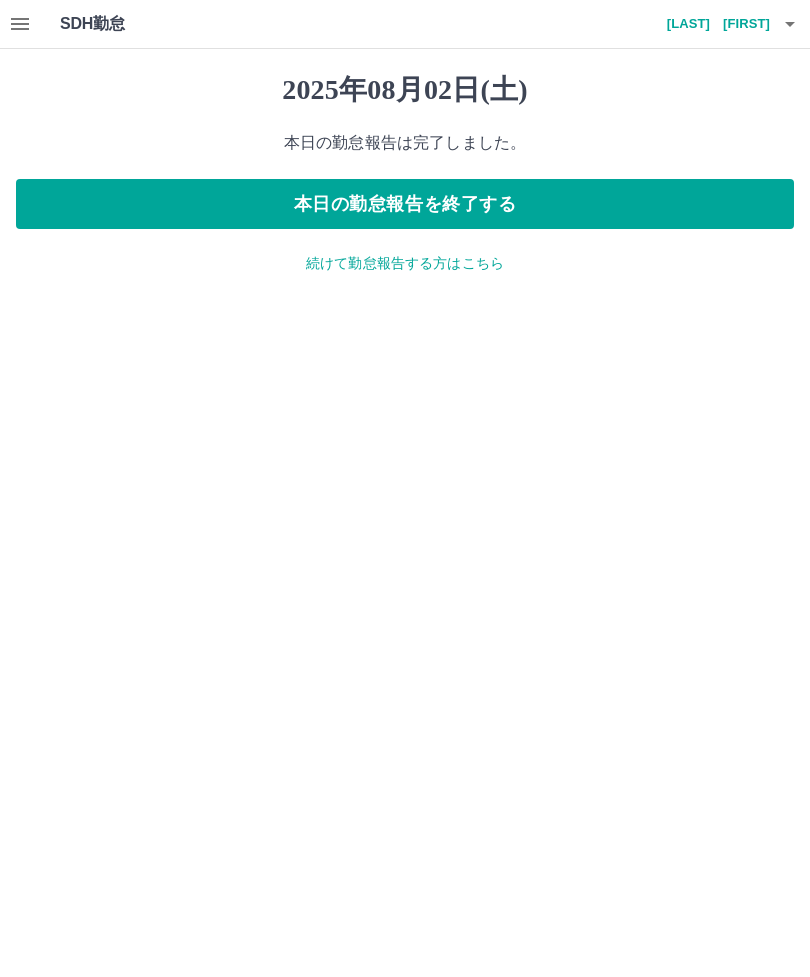 click on "続けて勤怠報告する方はこちら" at bounding box center (405, 263) 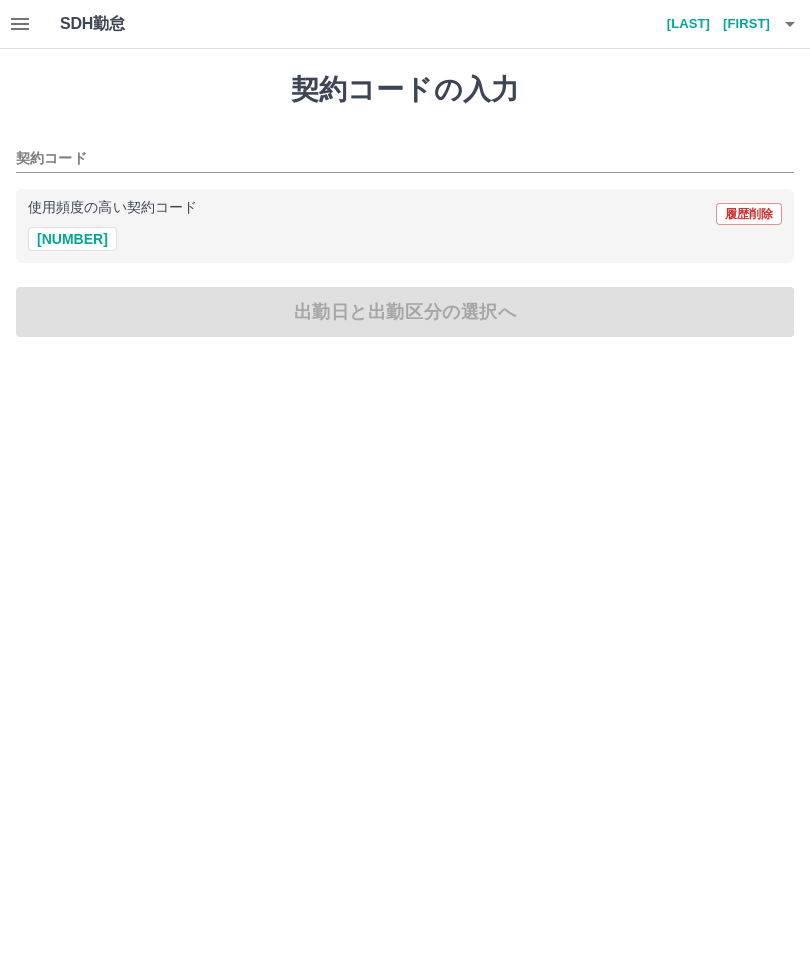 click on "[CONTRACT_CODE]" at bounding box center (72, 239) 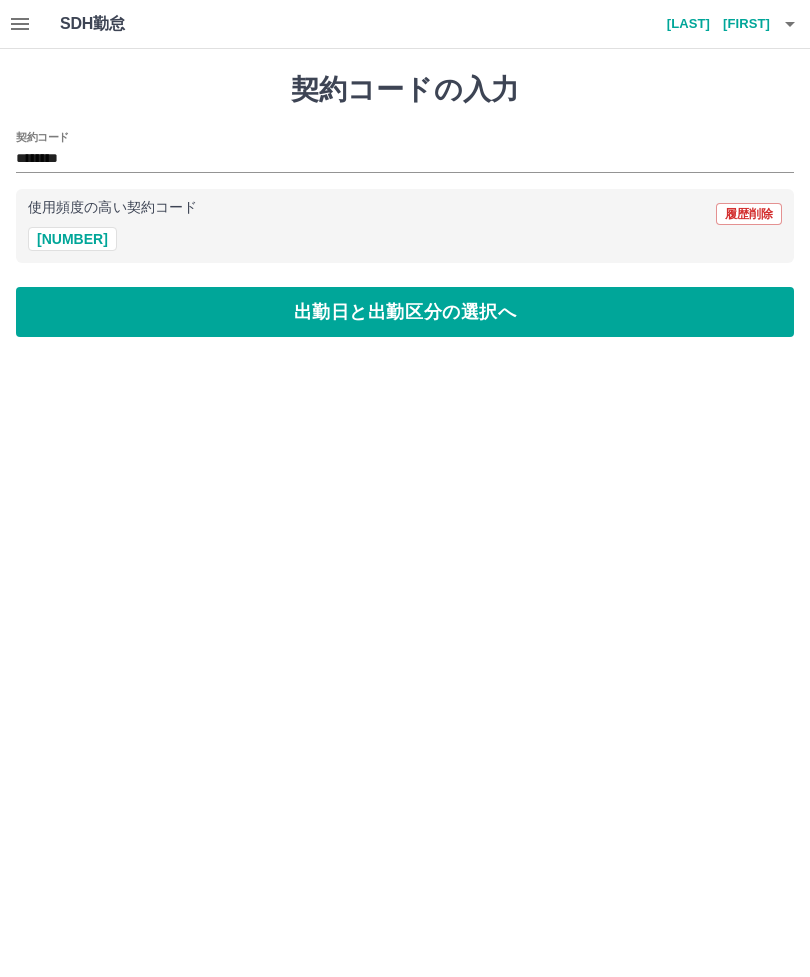 click on "出勤日と出勤区分の選択へ" at bounding box center (405, 312) 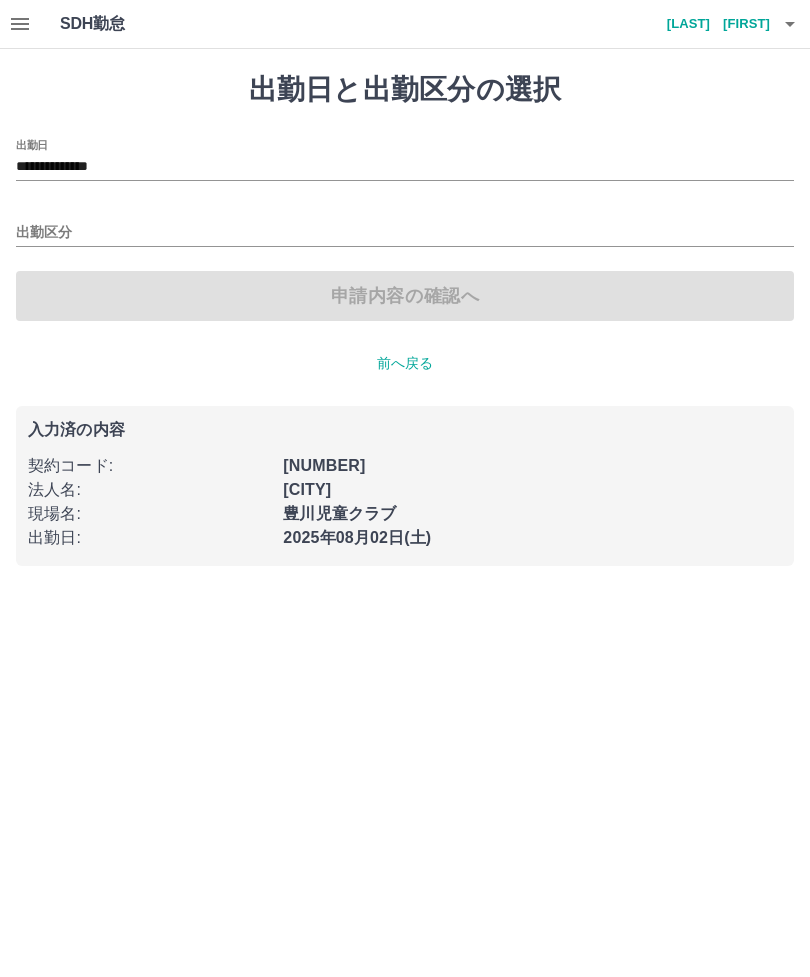 click on "**********" at bounding box center [405, 167] 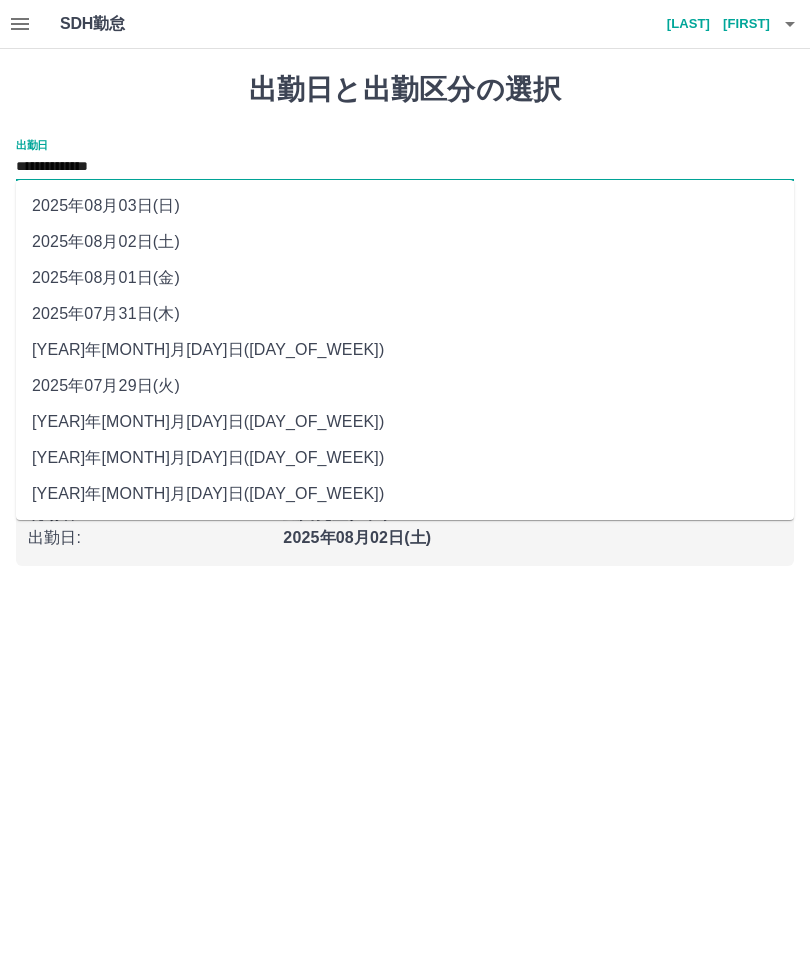 click on "**********" at bounding box center [405, 167] 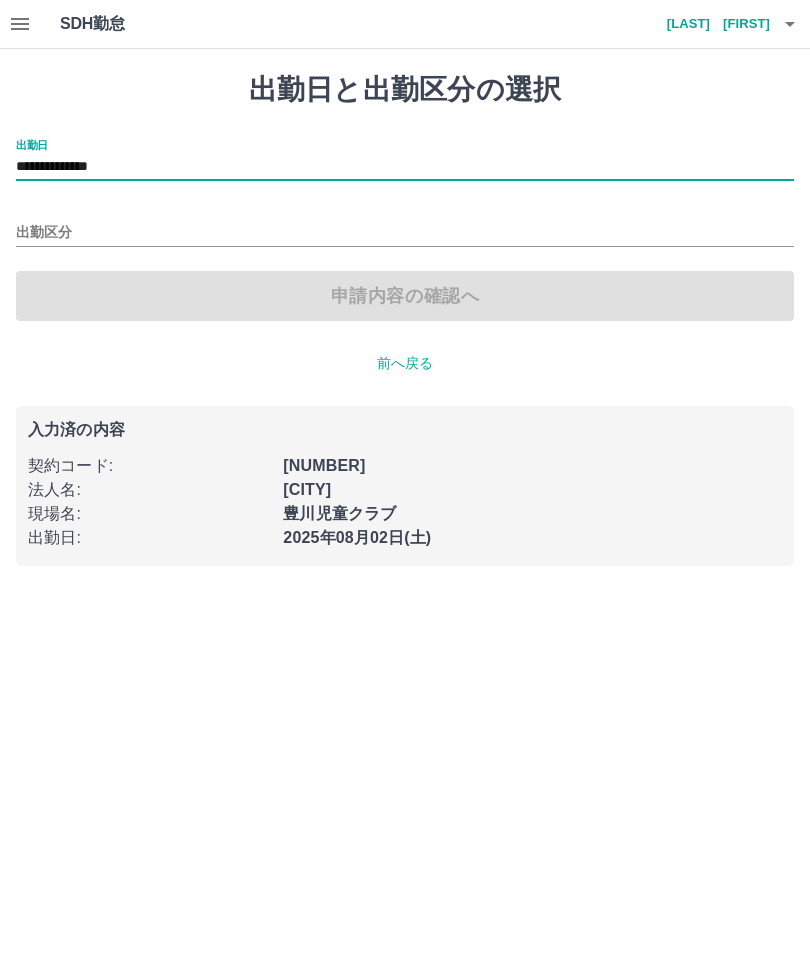 click on "出勤区分" at bounding box center (405, 233) 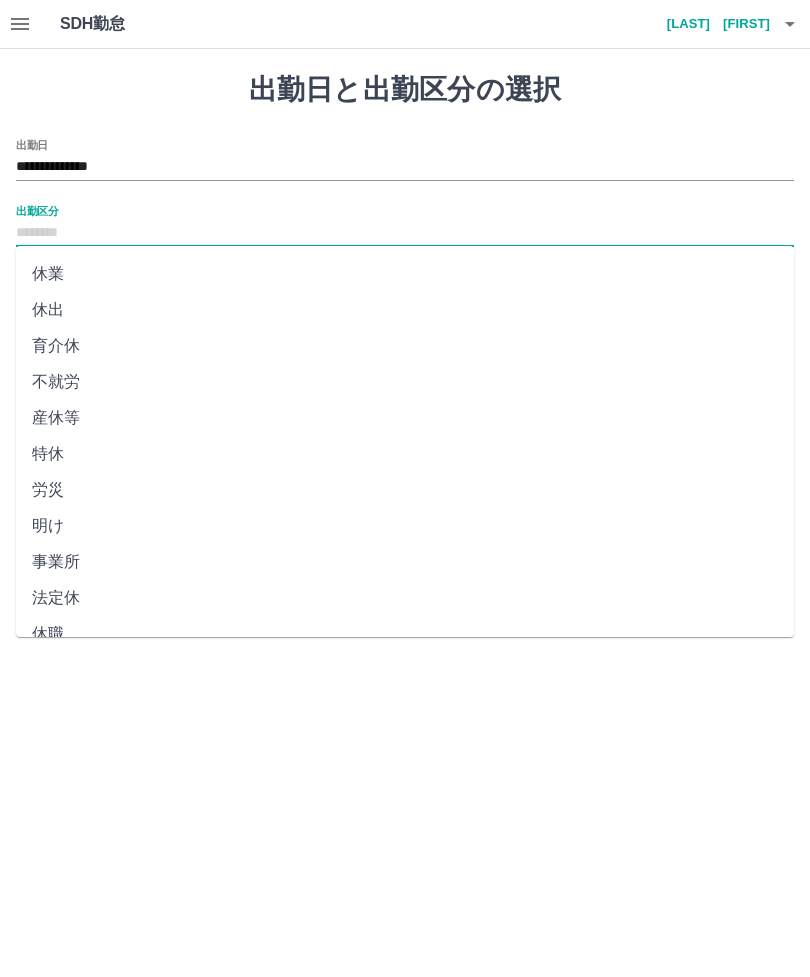 scroll, scrollTop: 248, scrollLeft: 0, axis: vertical 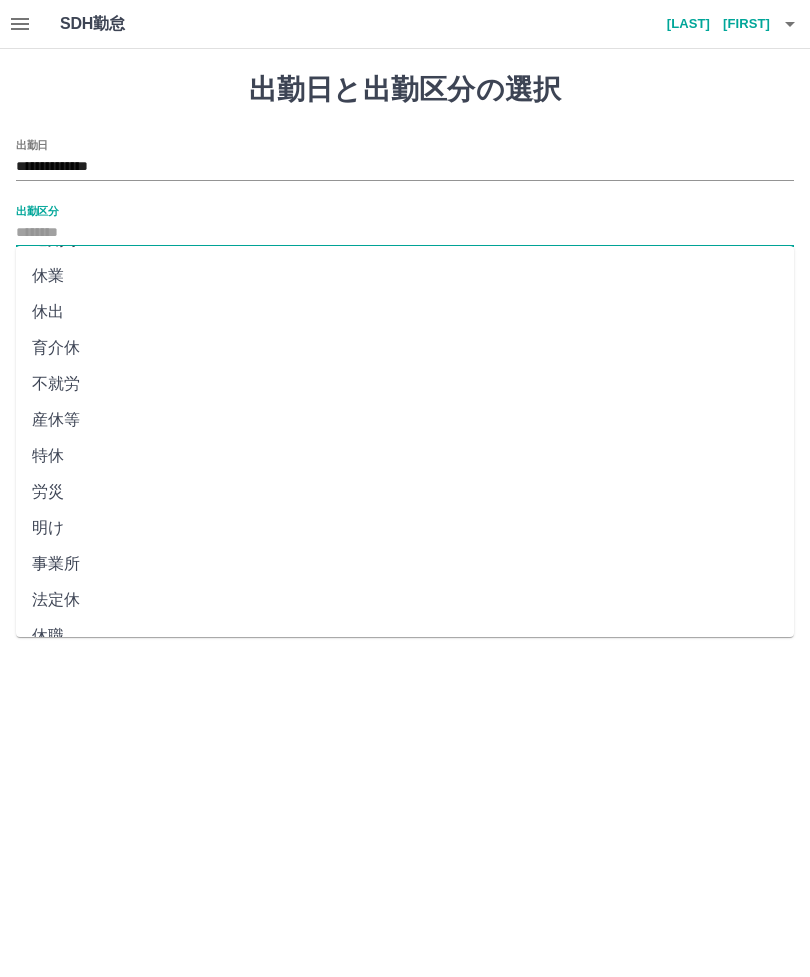 click on "法定休" at bounding box center (405, 600) 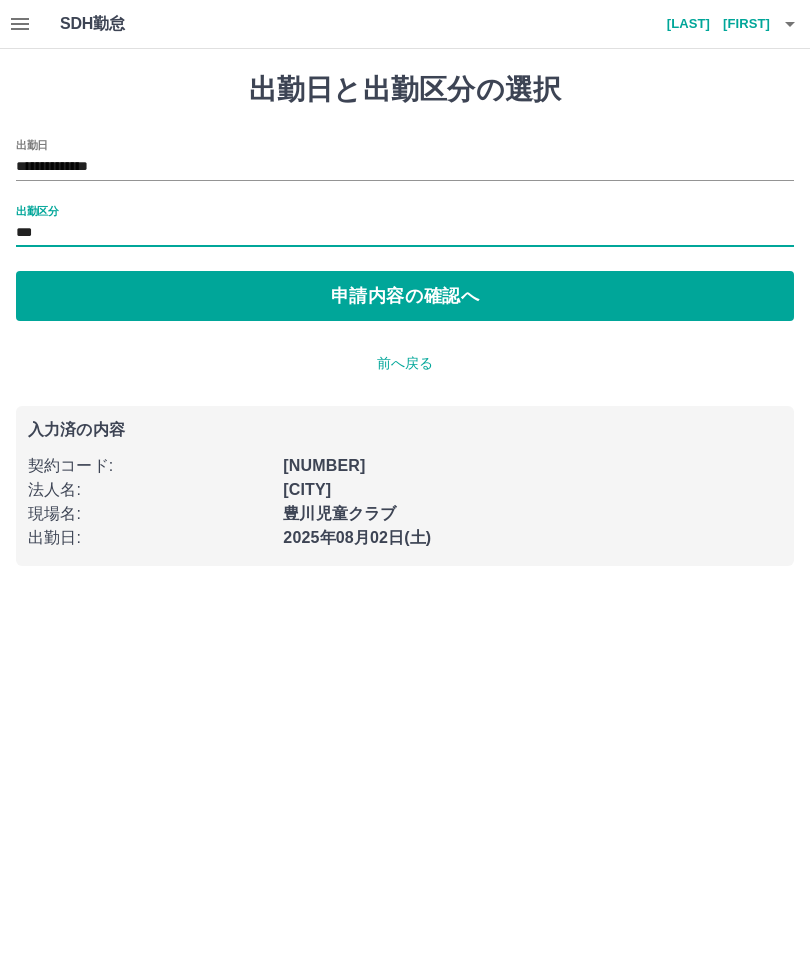 click on "申請内容の確認へ" at bounding box center [405, 296] 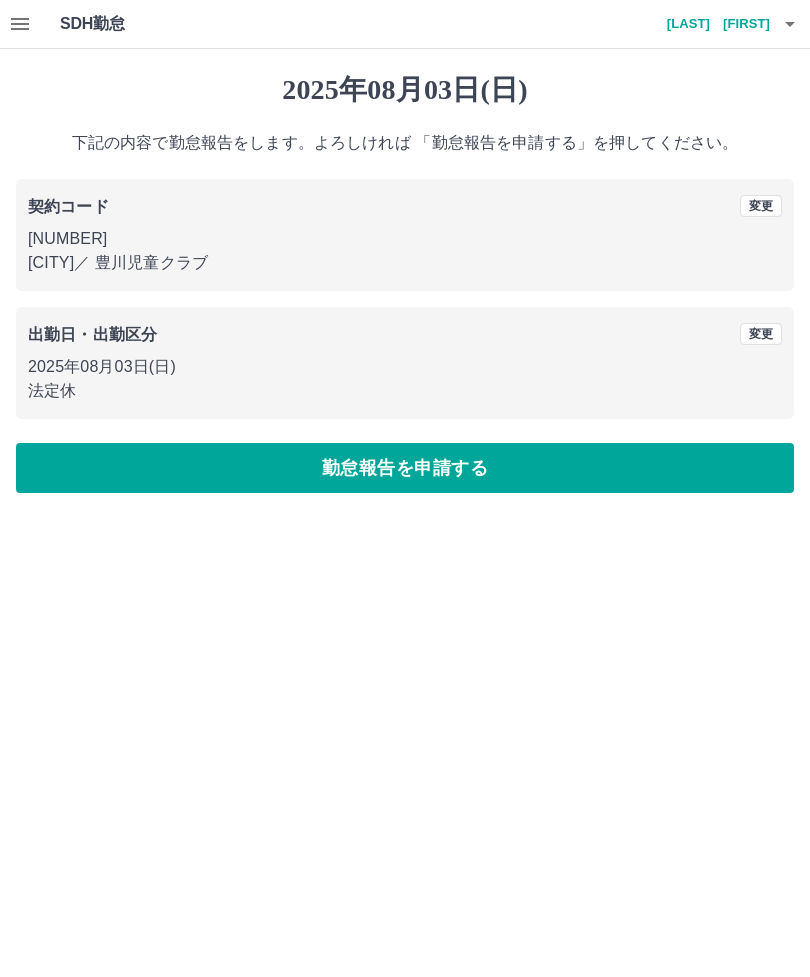 click on "勤怠報告を申請する" at bounding box center (405, 468) 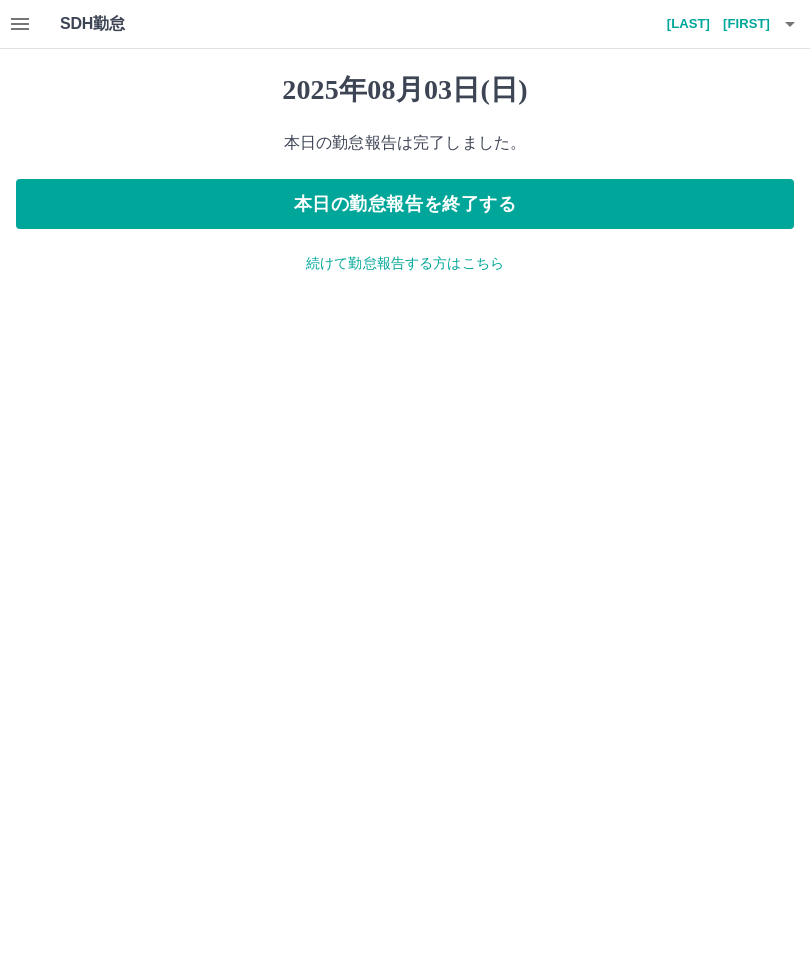 click on "本日の勤怠報告を終了する" at bounding box center (405, 204) 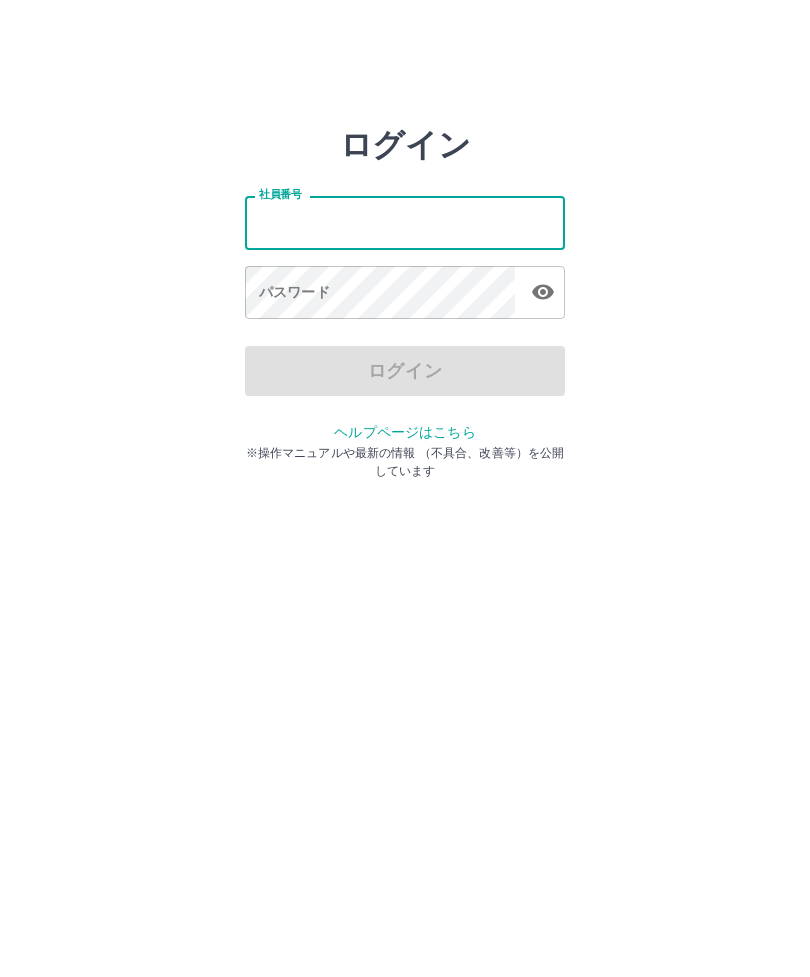 scroll, scrollTop: 0, scrollLeft: 0, axis: both 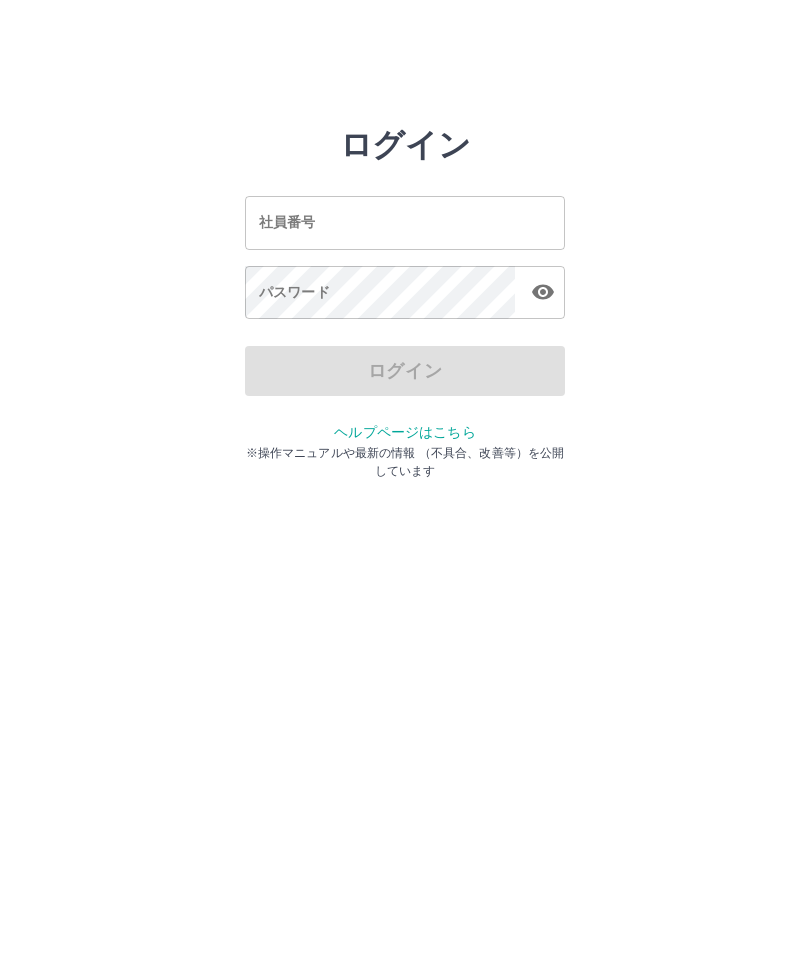 click on "社員番号" at bounding box center [405, 222] 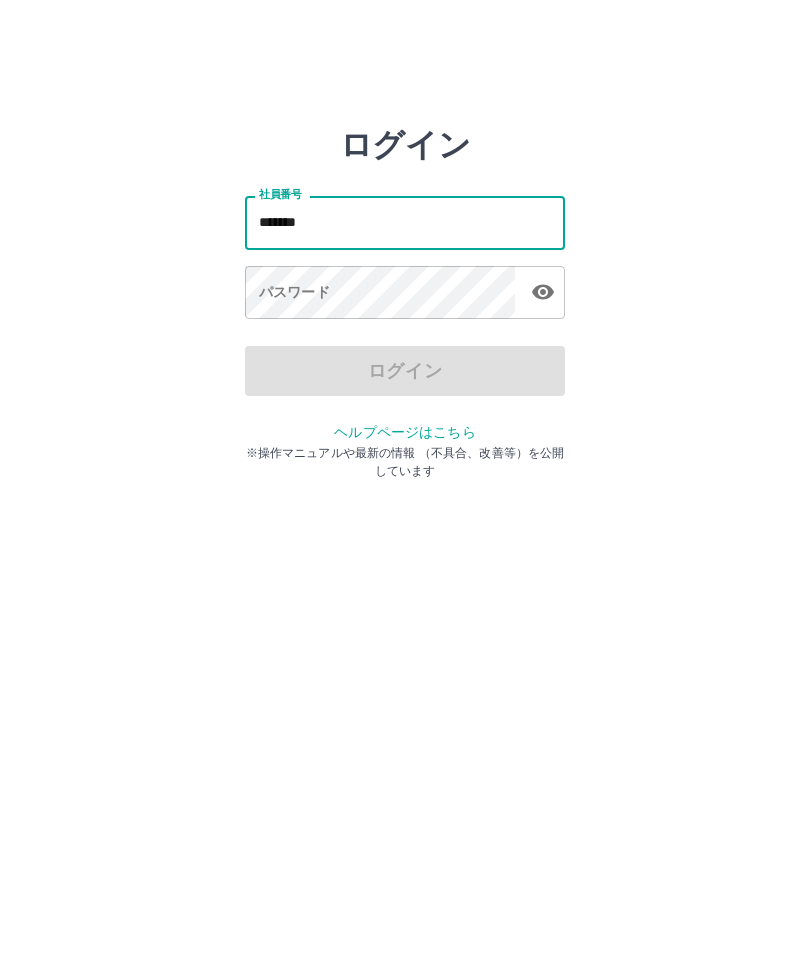type on "*******" 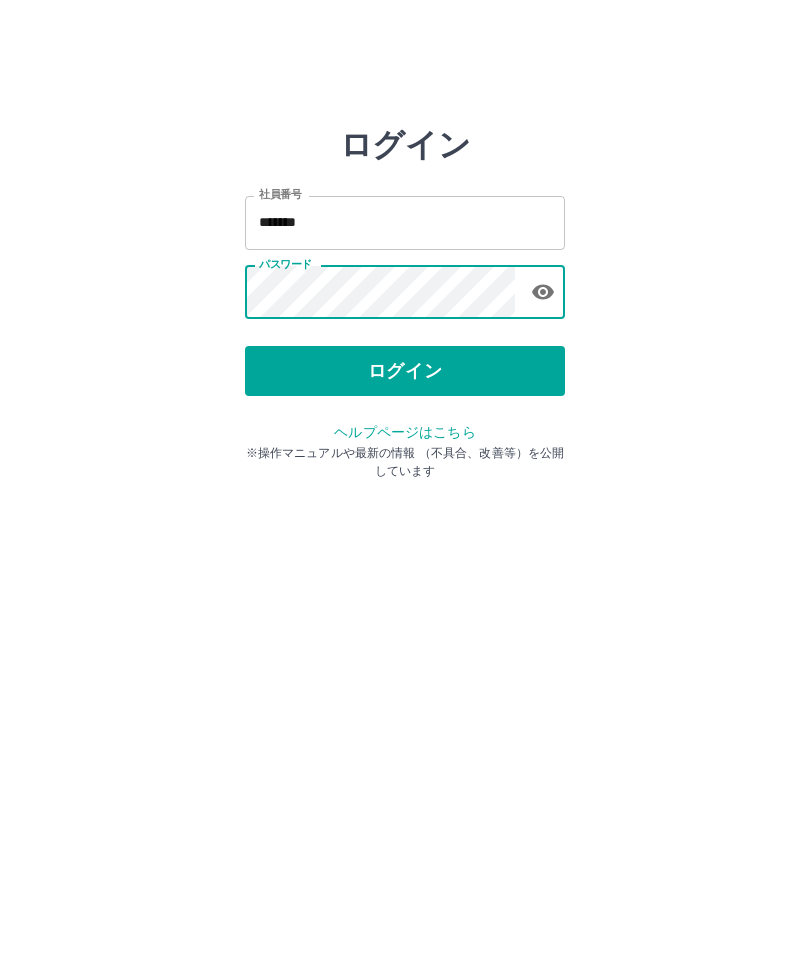 click on "ログイン" at bounding box center [405, 371] 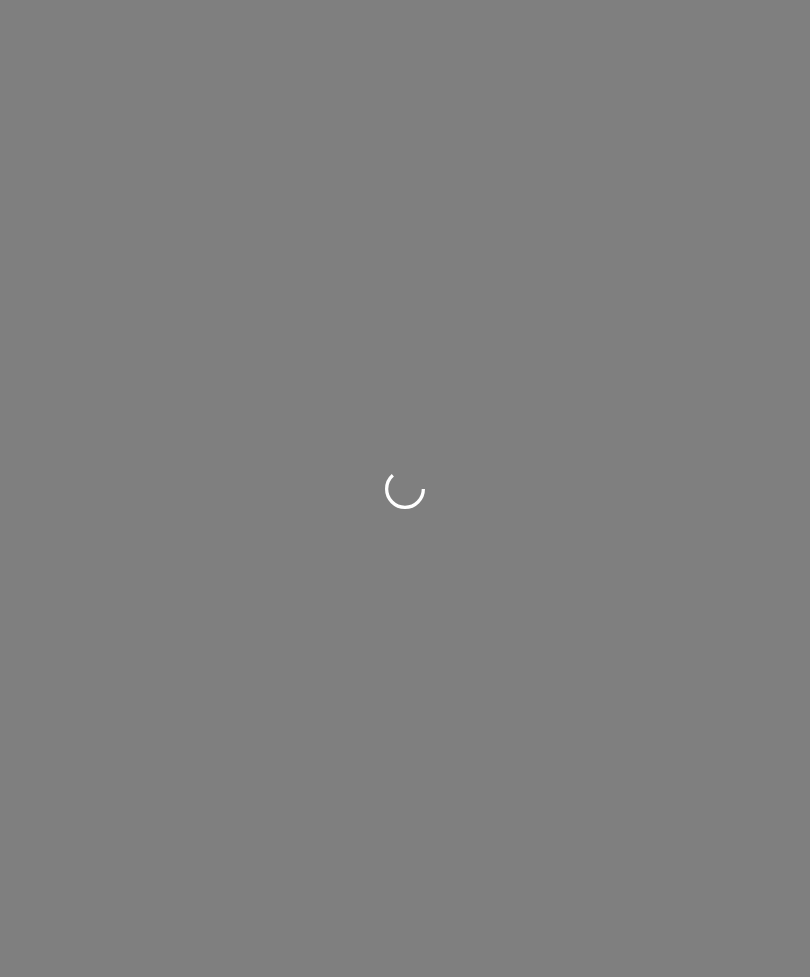 scroll, scrollTop: 0, scrollLeft: 0, axis: both 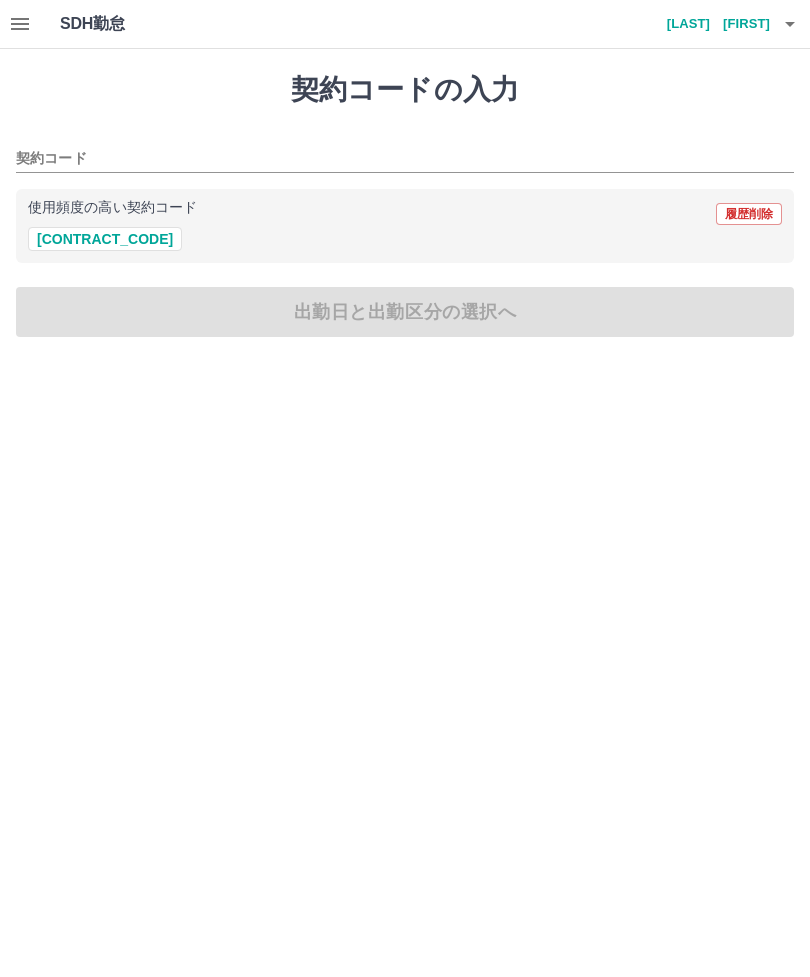 click on "[CONTRACT_CODE]" at bounding box center (105, 239) 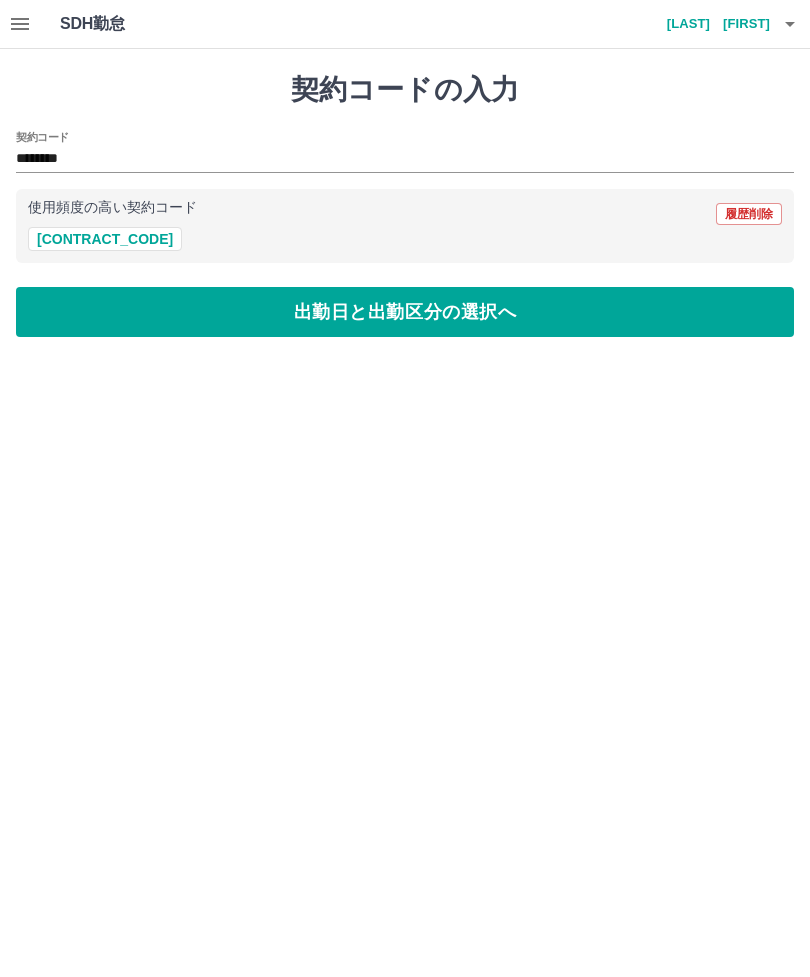 type on "********" 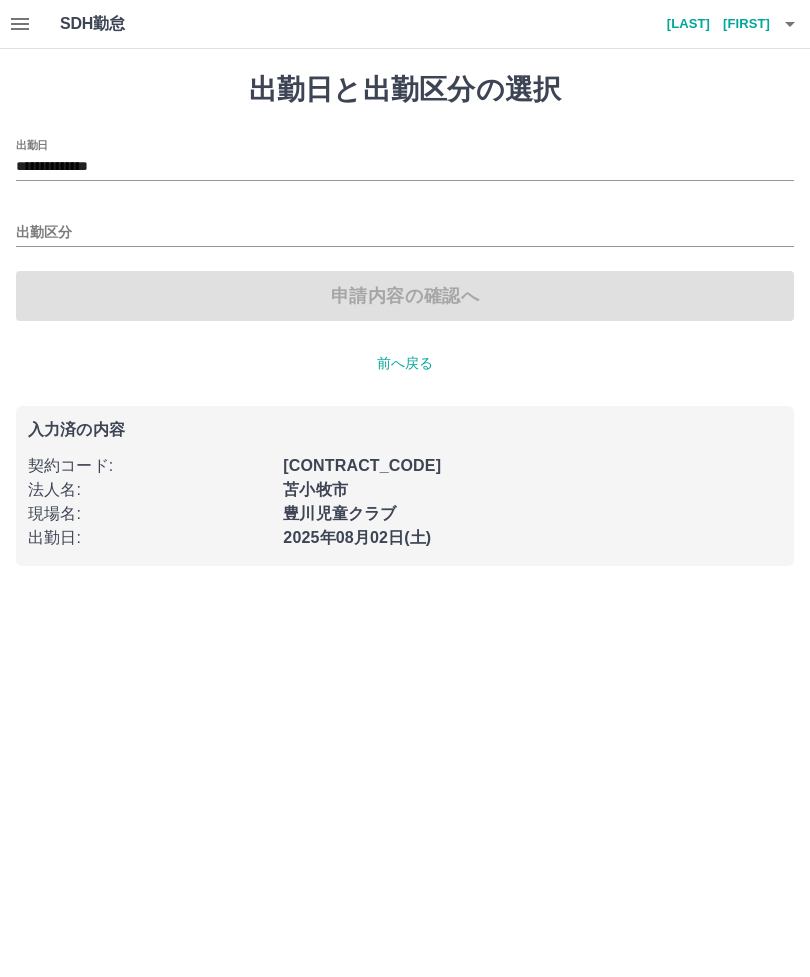 click on "**********" at bounding box center [405, 167] 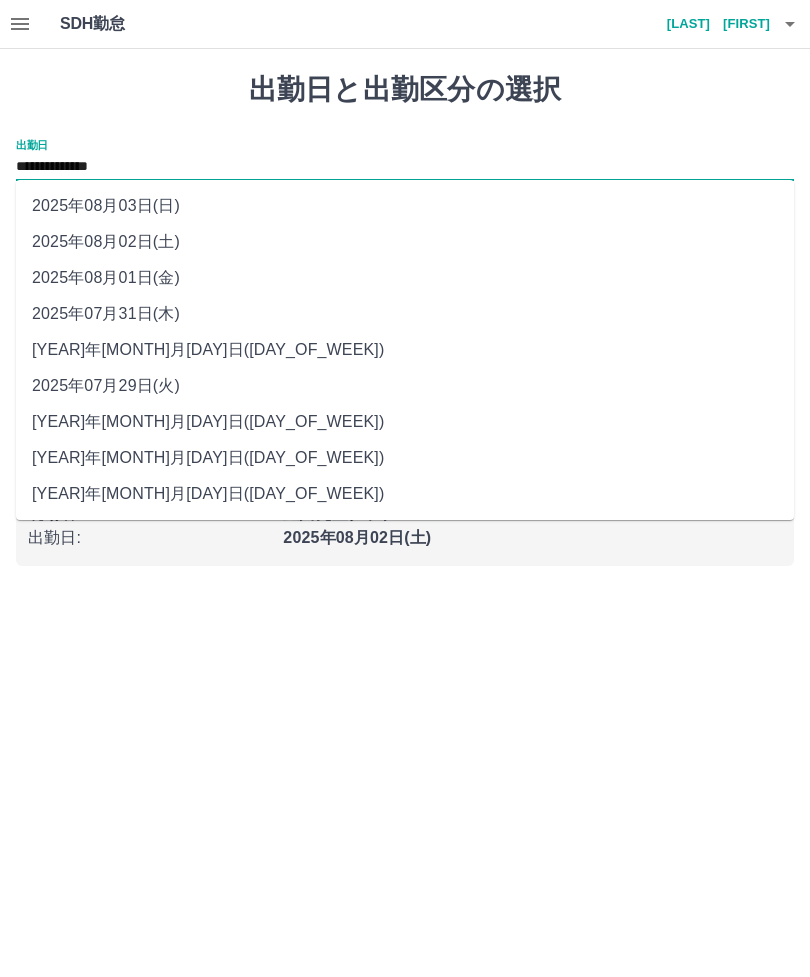click on "**********" at bounding box center [405, 295] 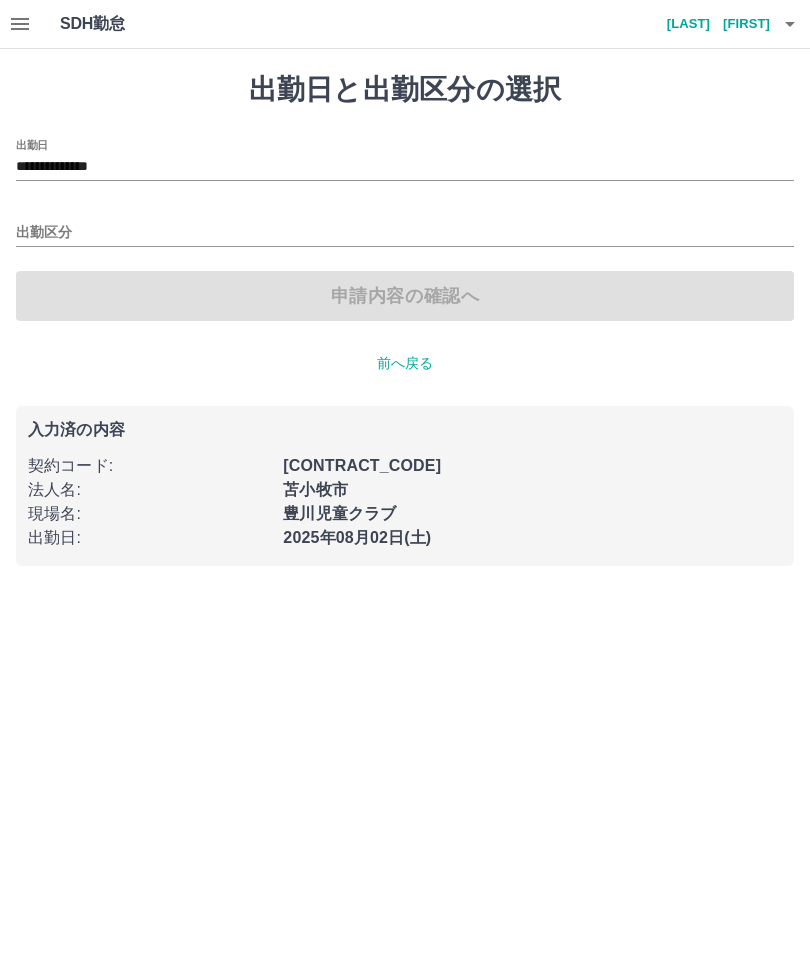 click on "出勤区分" at bounding box center (405, 233) 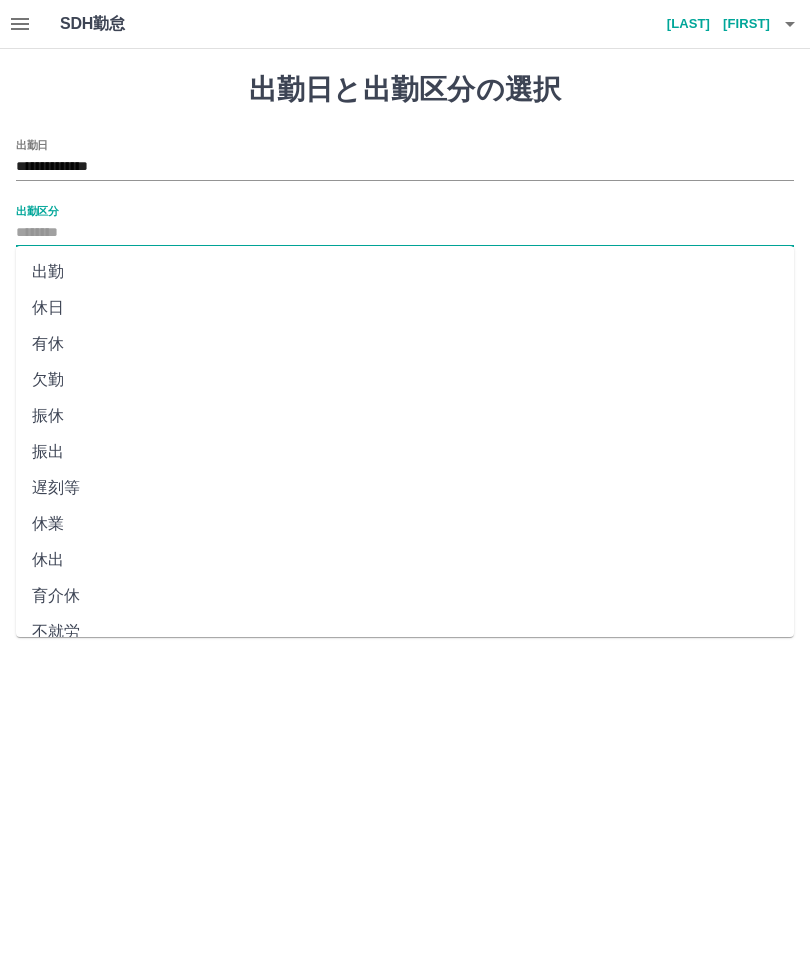 click on "出勤" at bounding box center [405, 272] 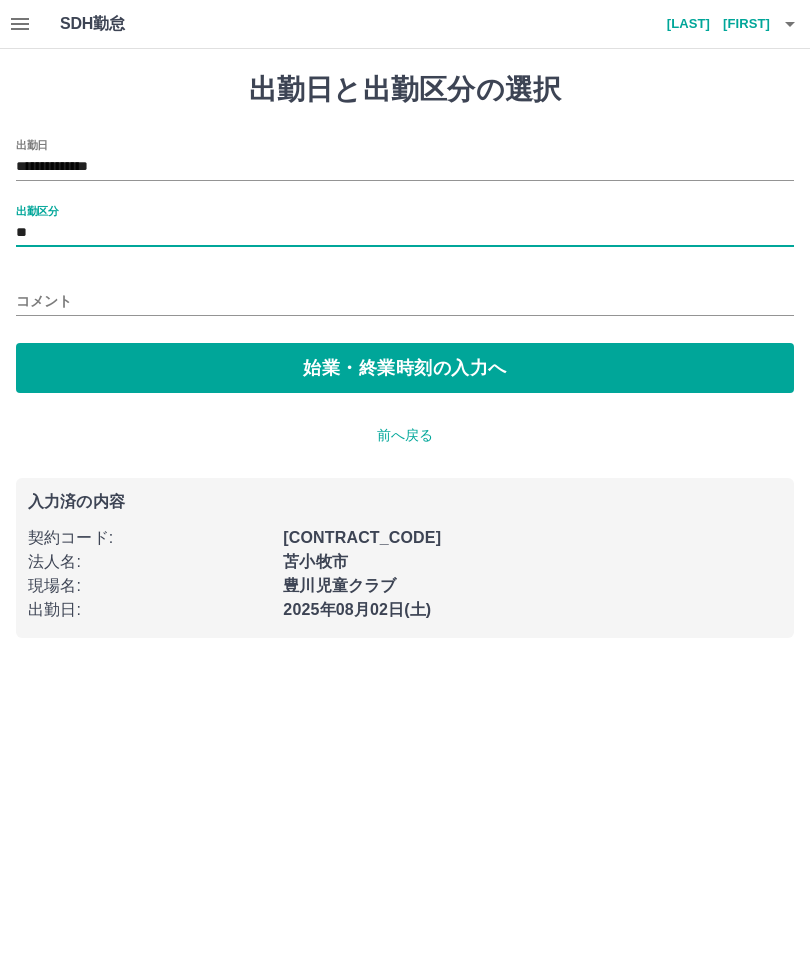 click on "コメント" at bounding box center [405, 301] 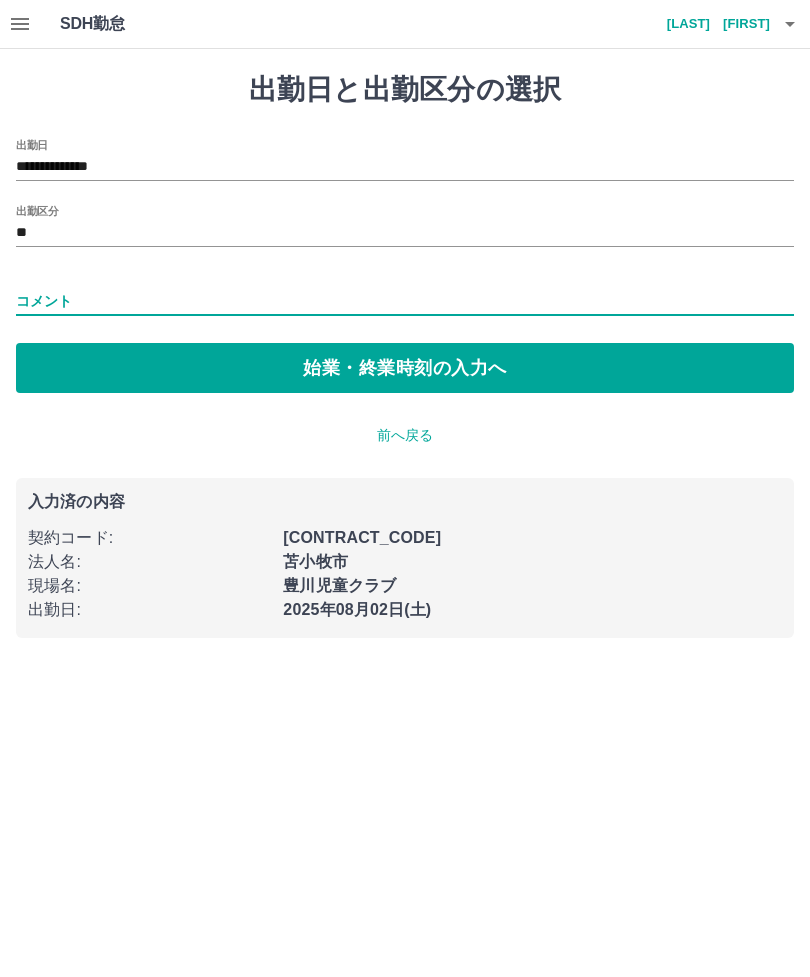click on "始業・終業時刻の入力へ" at bounding box center (405, 368) 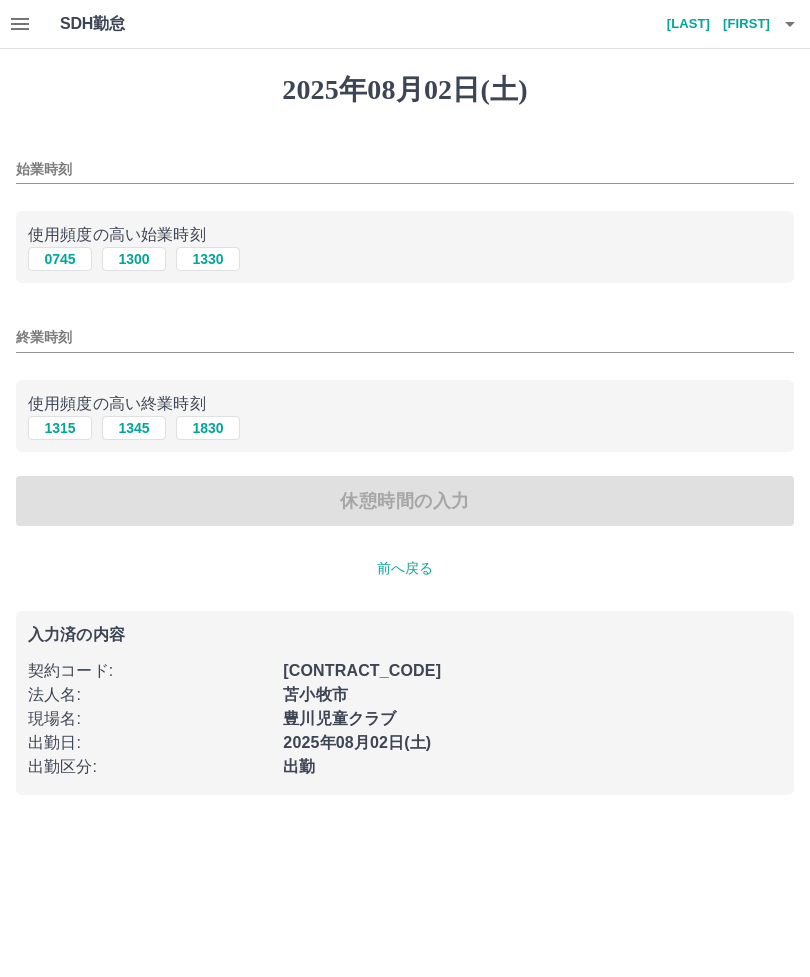 click on "0745" at bounding box center [60, 259] 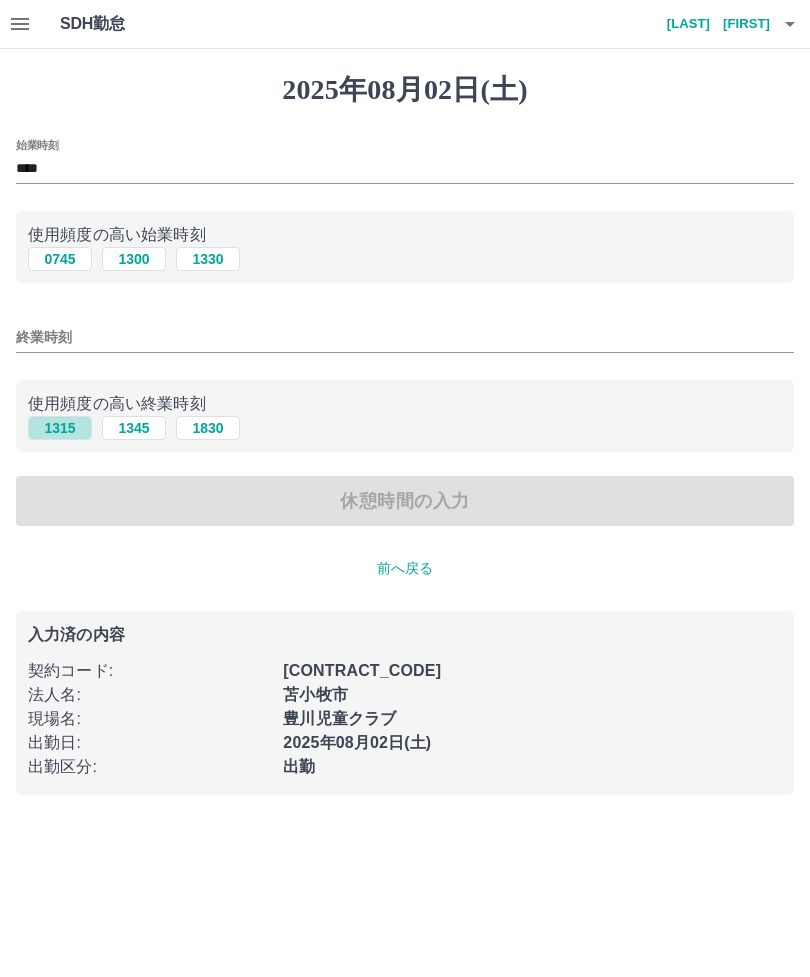 click on "1315" at bounding box center (60, 428) 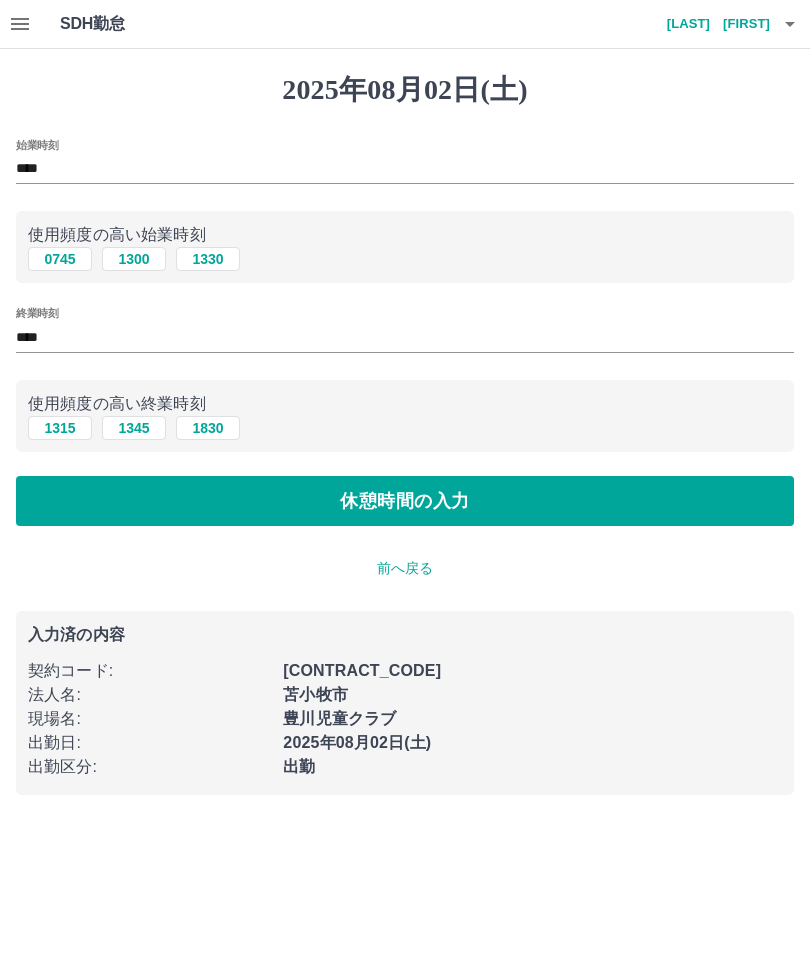click on "休憩時間の入力" at bounding box center (405, 501) 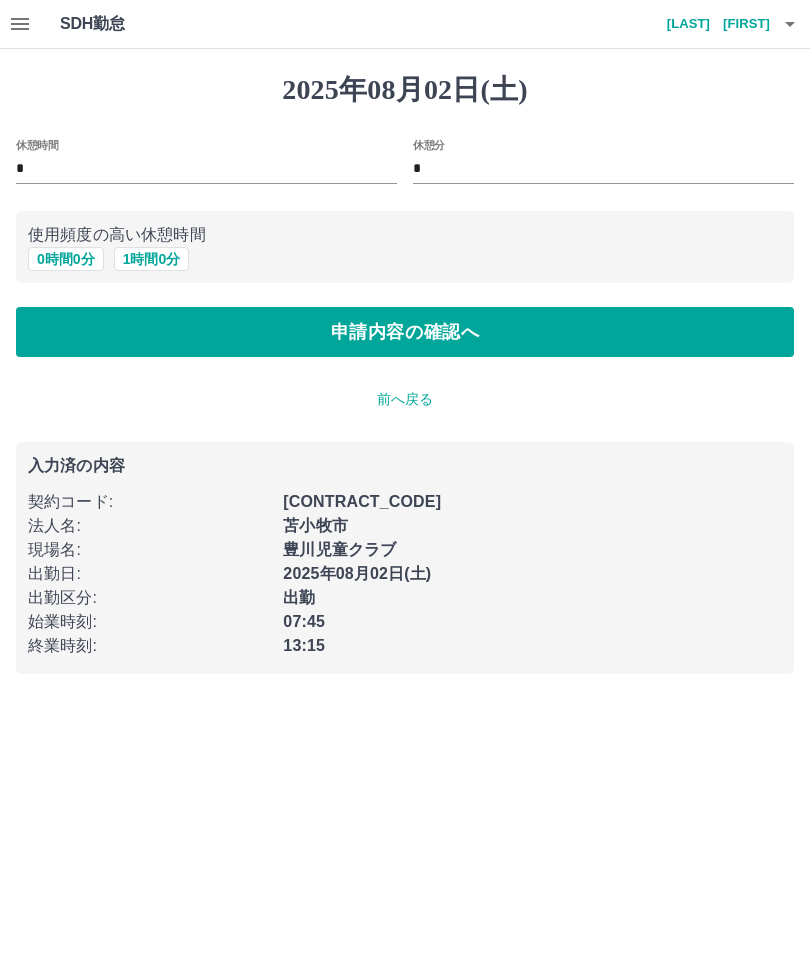 click on "申請内容の確認へ" at bounding box center (405, 332) 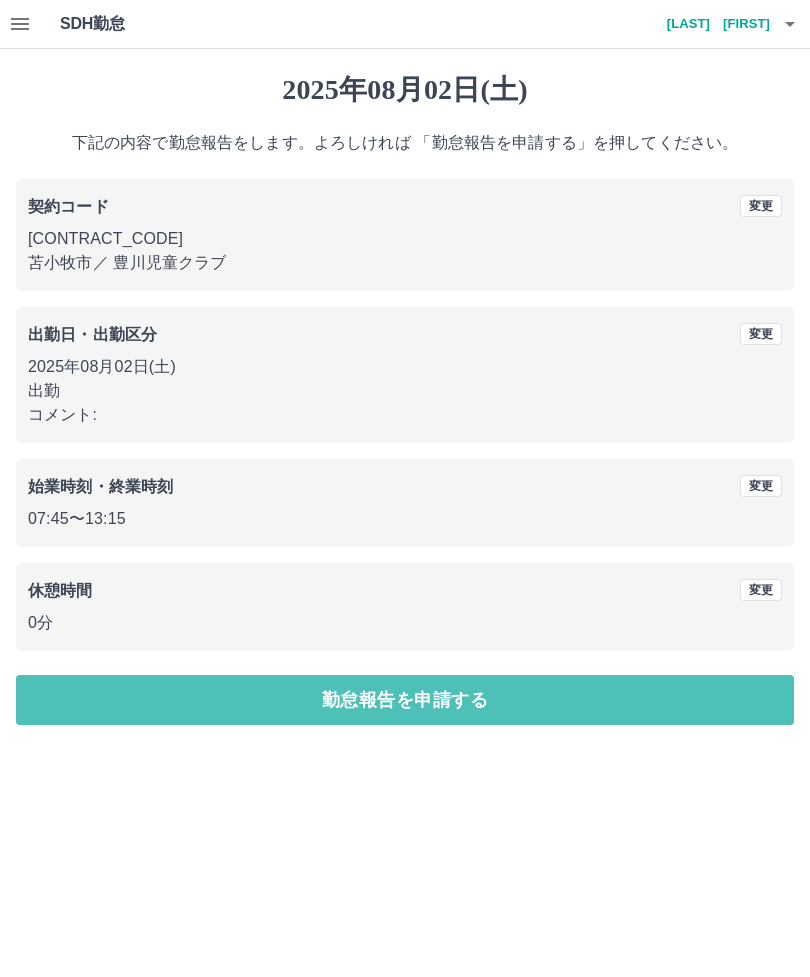 click on "勤怠報告を申請する" at bounding box center (405, 700) 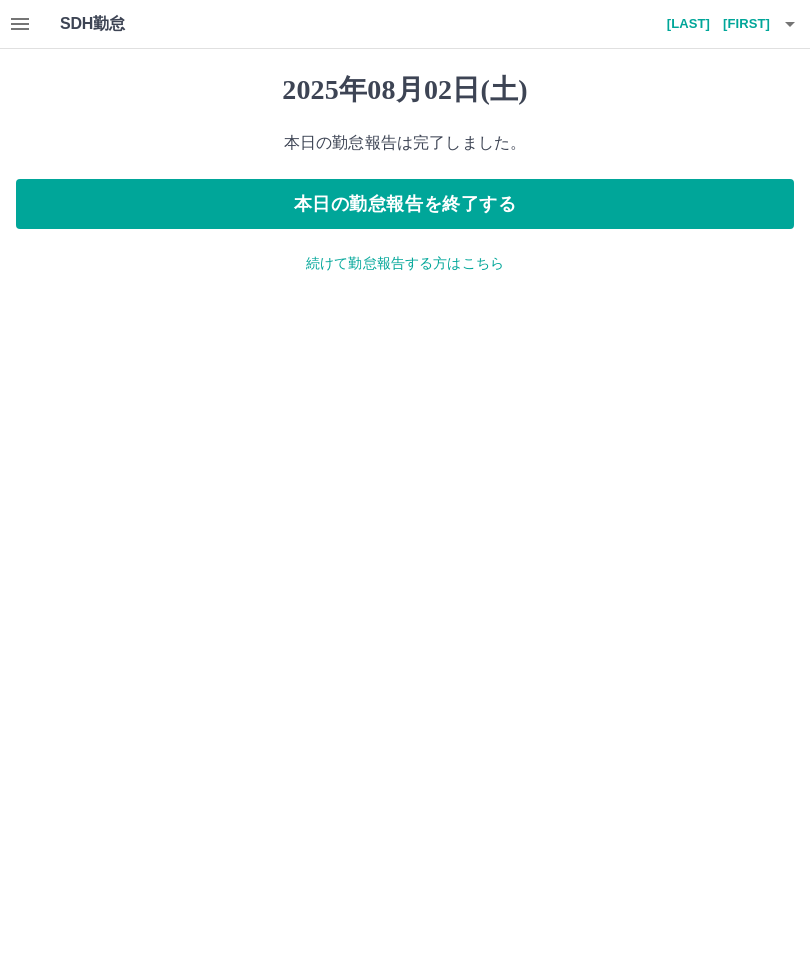 click on "続けて勤怠報告する方はこちら" at bounding box center (405, 263) 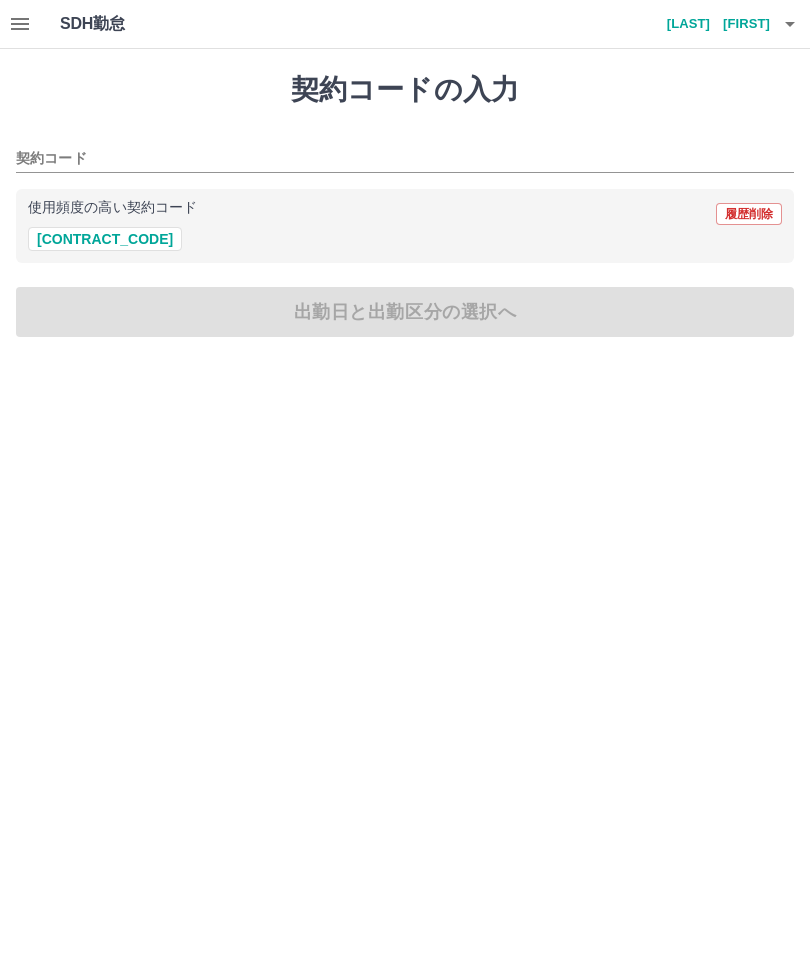 click on "[CONTRACT_CODE]" at bounding box center [105, 239] 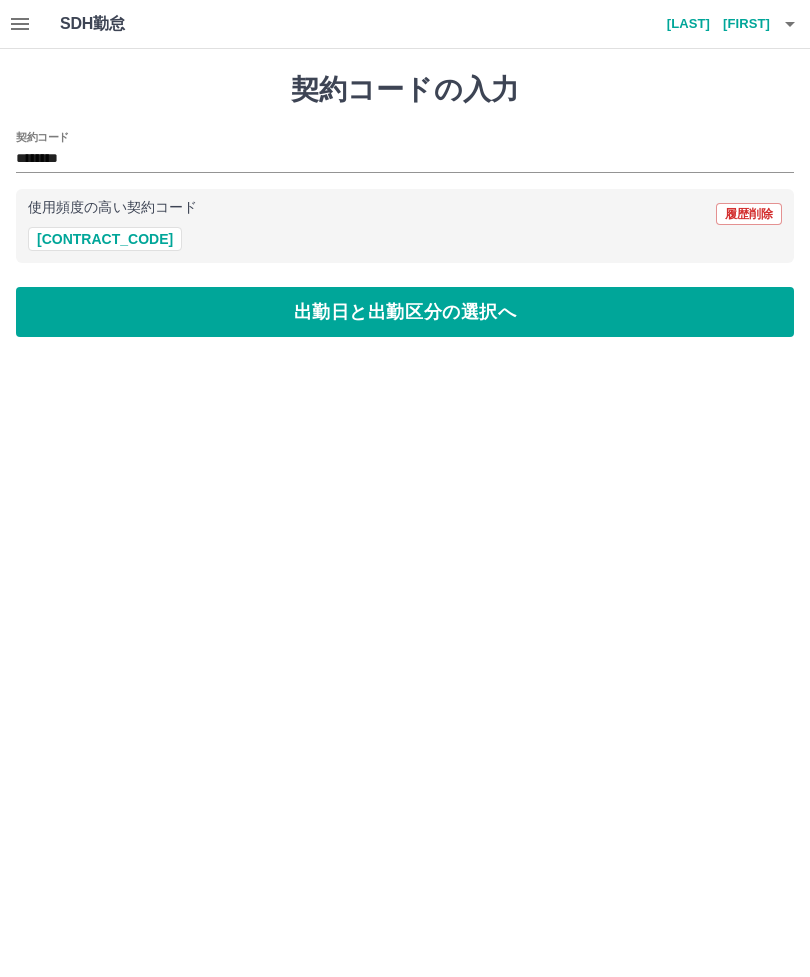 type on "********" 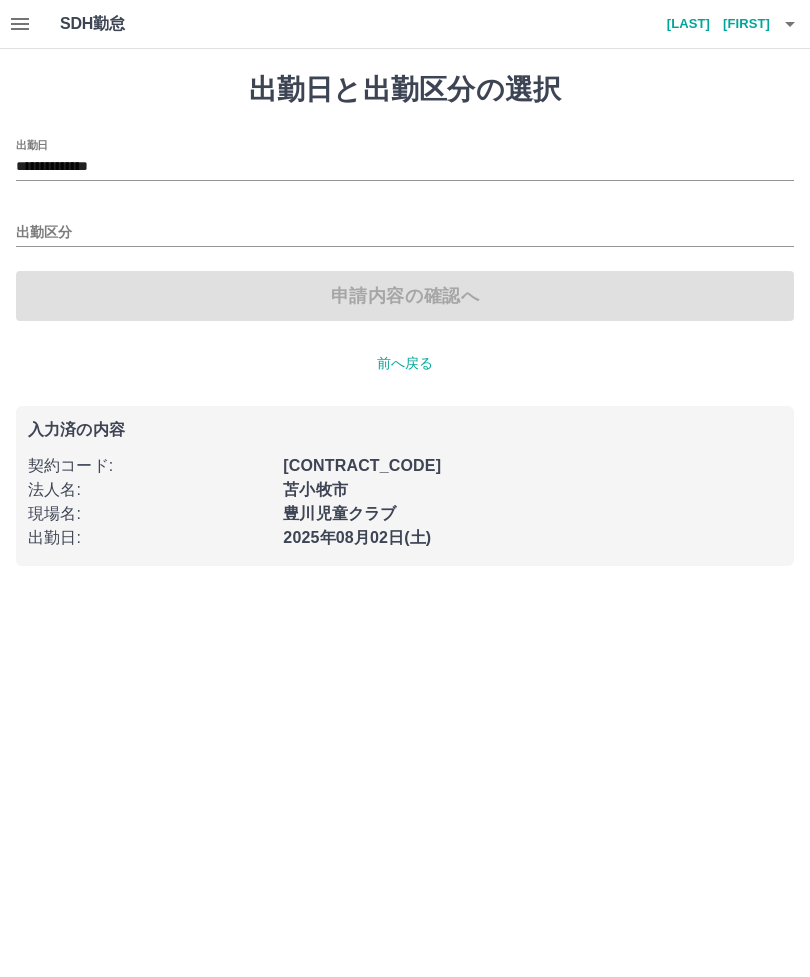 click on "**********" at bounding box center (405, 167) 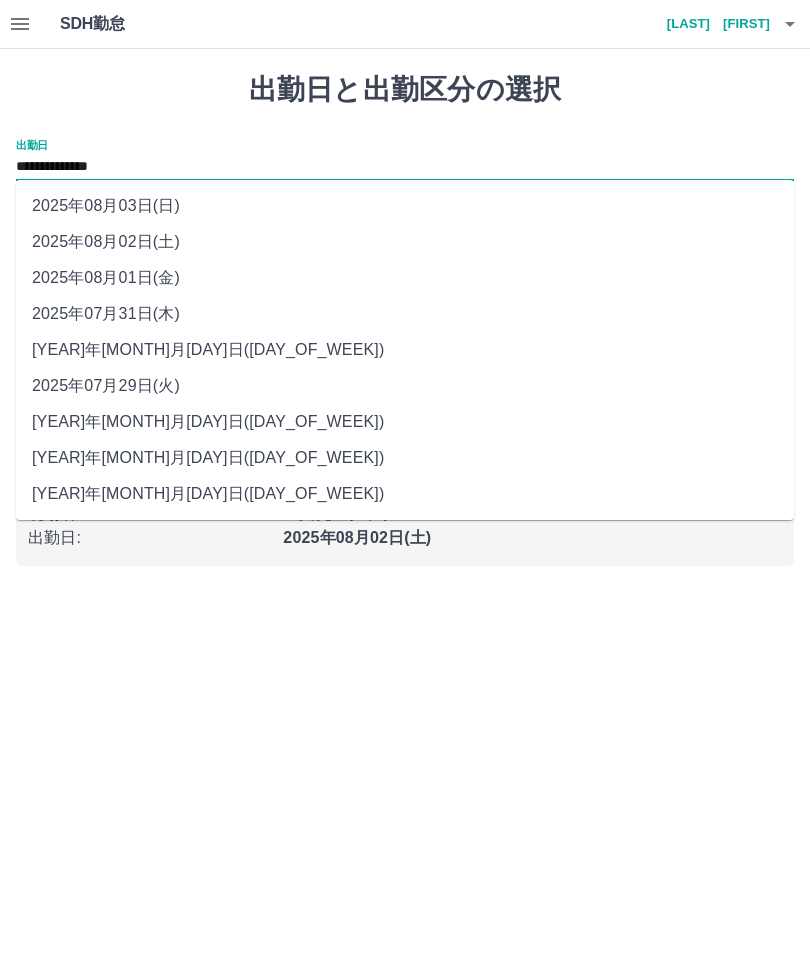click on "2025年08月01日(金)" at bounding box center (405, 278) 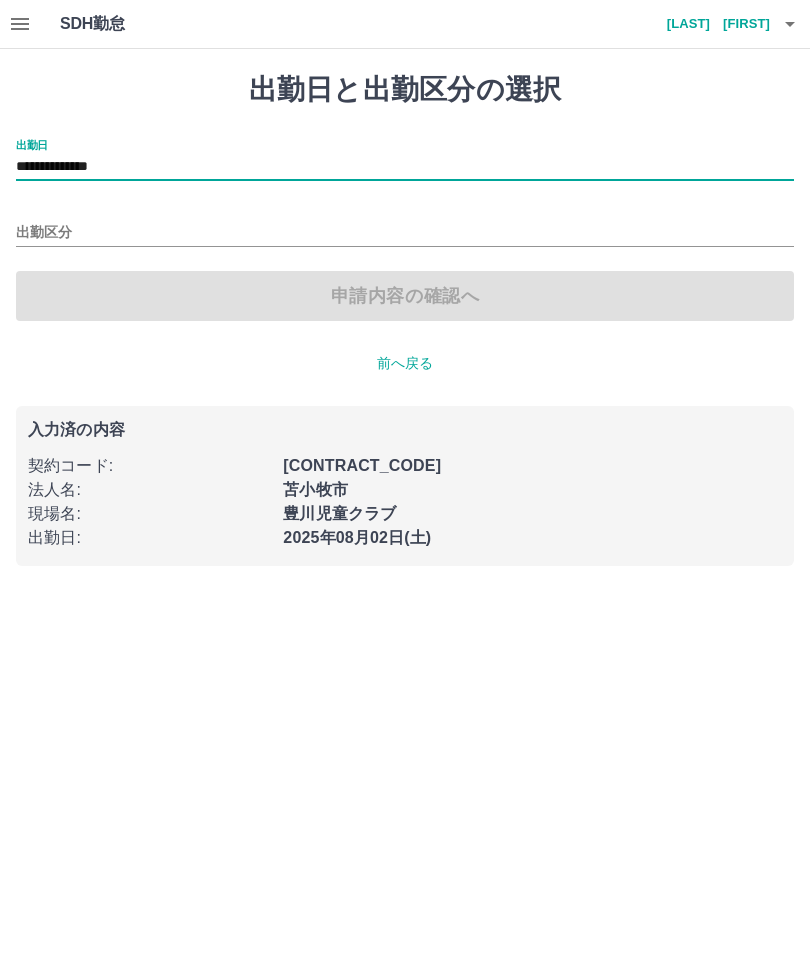 click on "出勤区分" at bounding box center (405, 233) 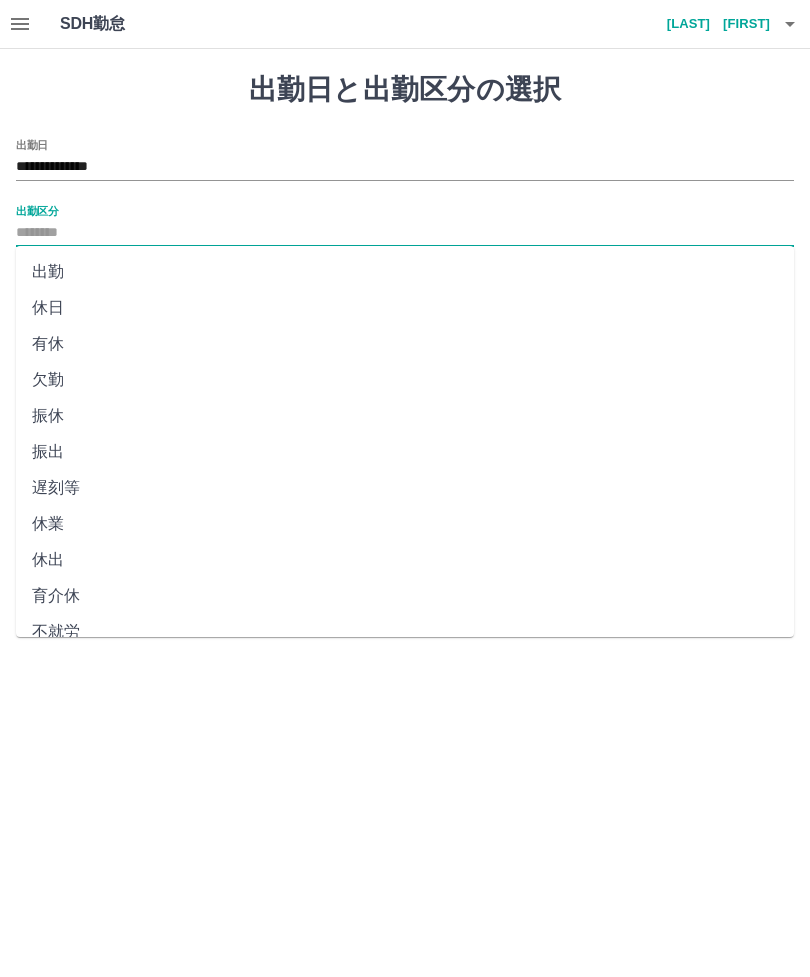 click on "欠勤" at bounding box center (405, 380) 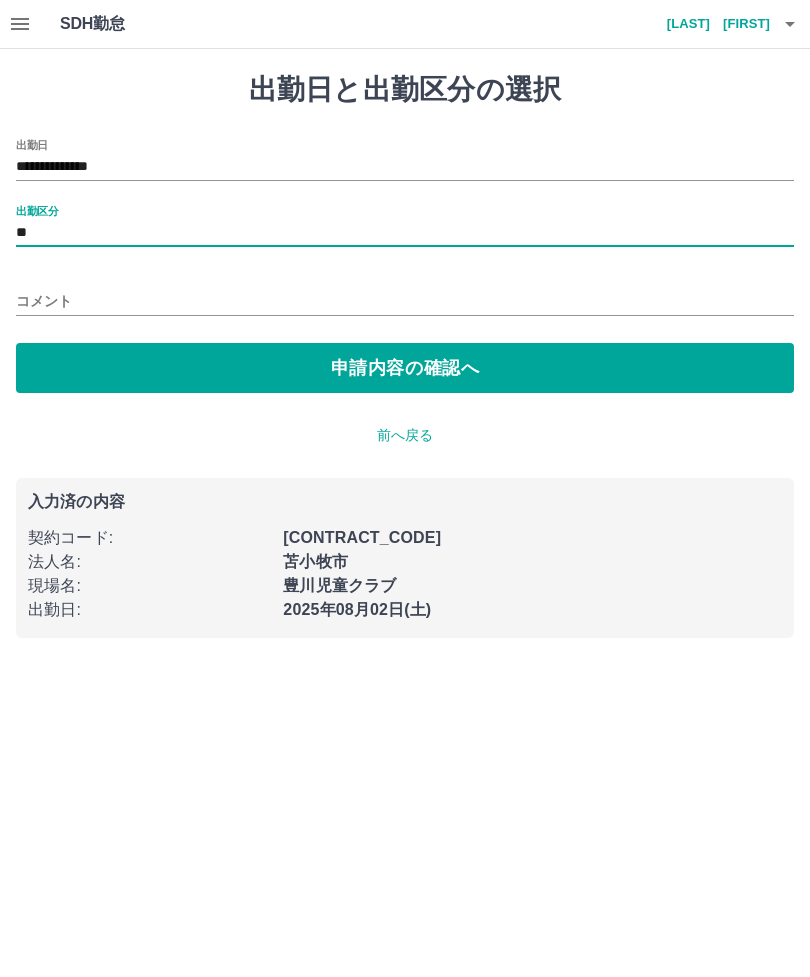 click on "申請内容の確認へ" at bounding box center [405, 368] 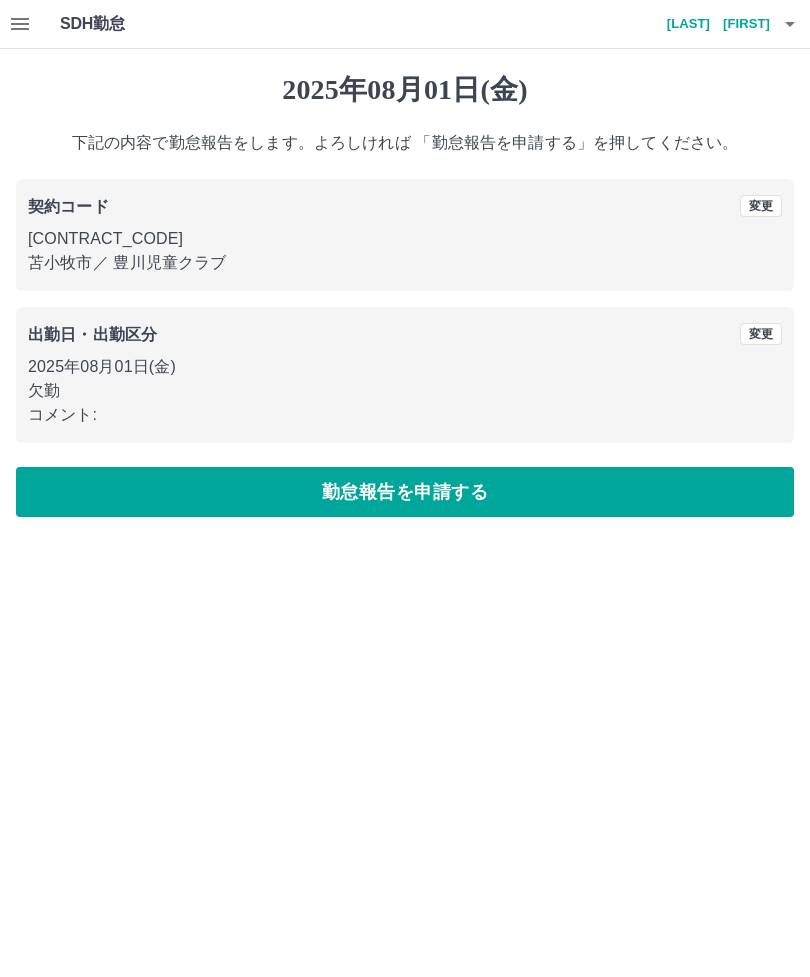 click on "勤怠報告を申請する" at bounding box center [405, 492] 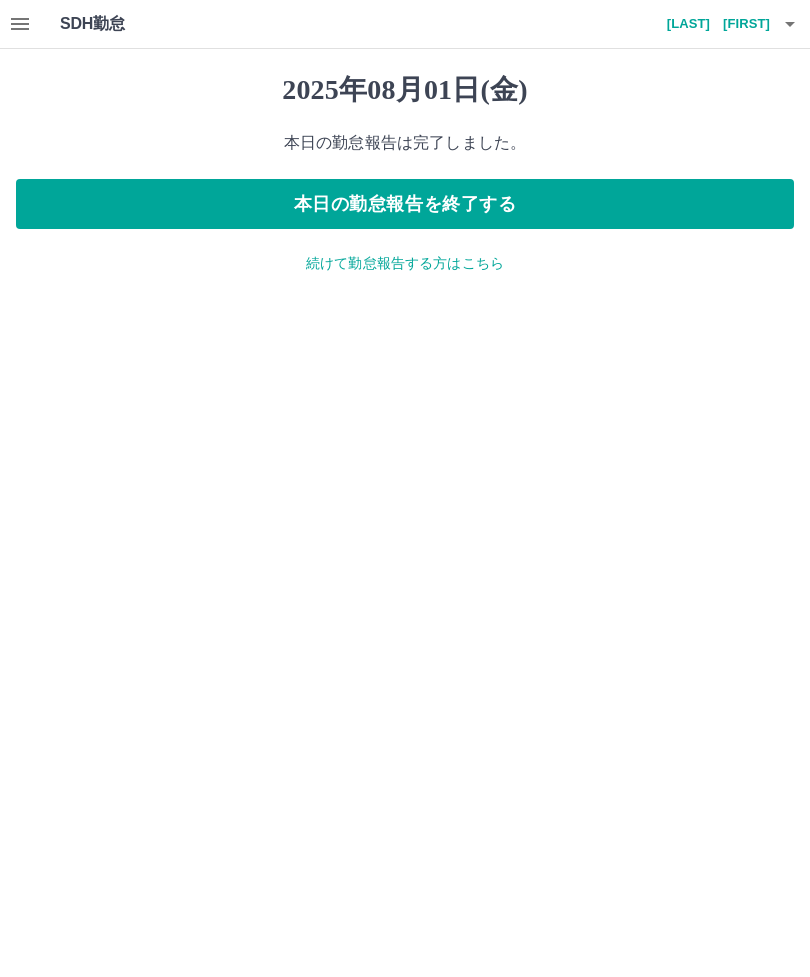 click on "続けて勤怠報告する方はこちら" at bounding box center (405, 263) 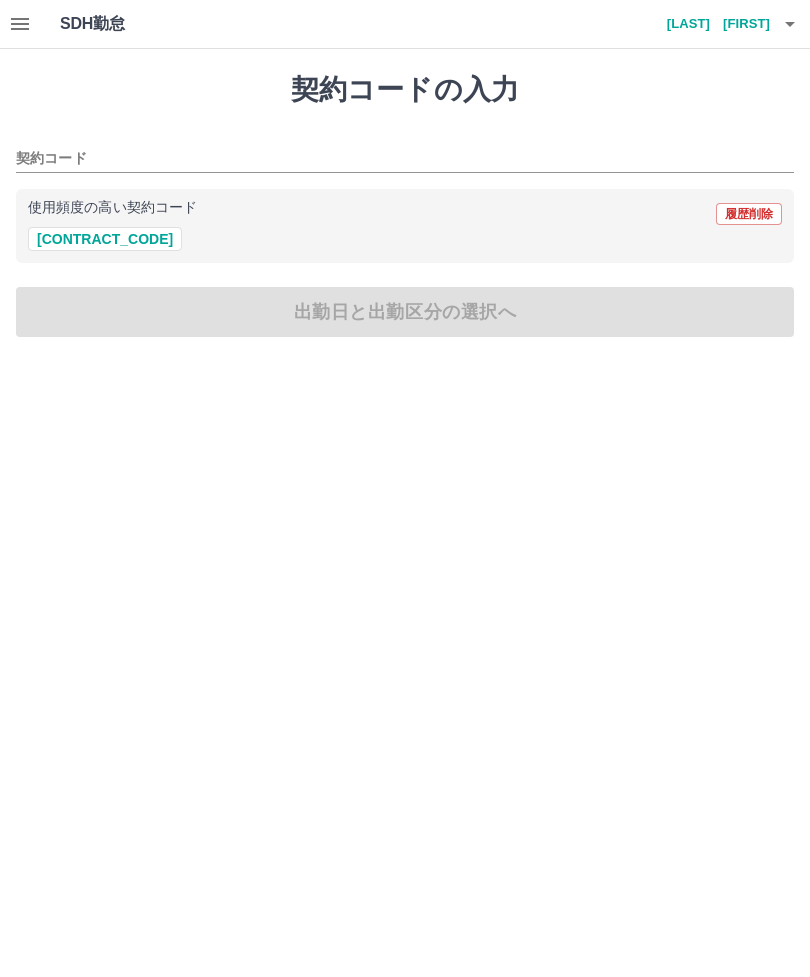 click on "[CONTRACT_CODE]" at bounding box center [105, 239] 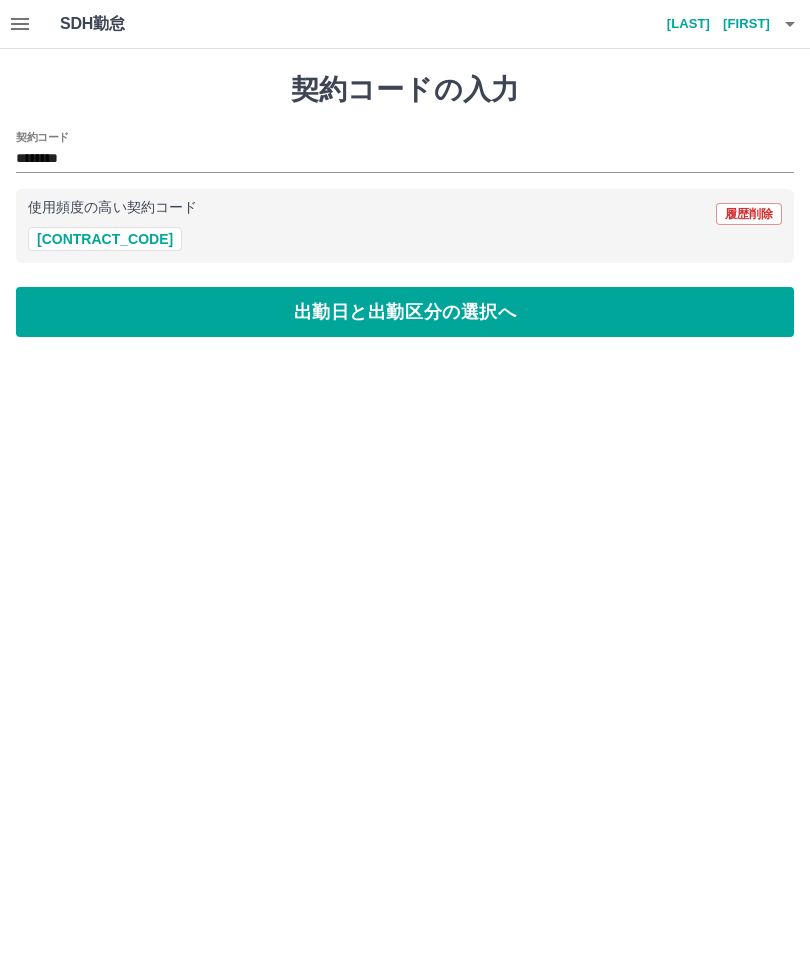 click on "出勤日と出勤区分の選択へ" at bounding box center (405, 312) 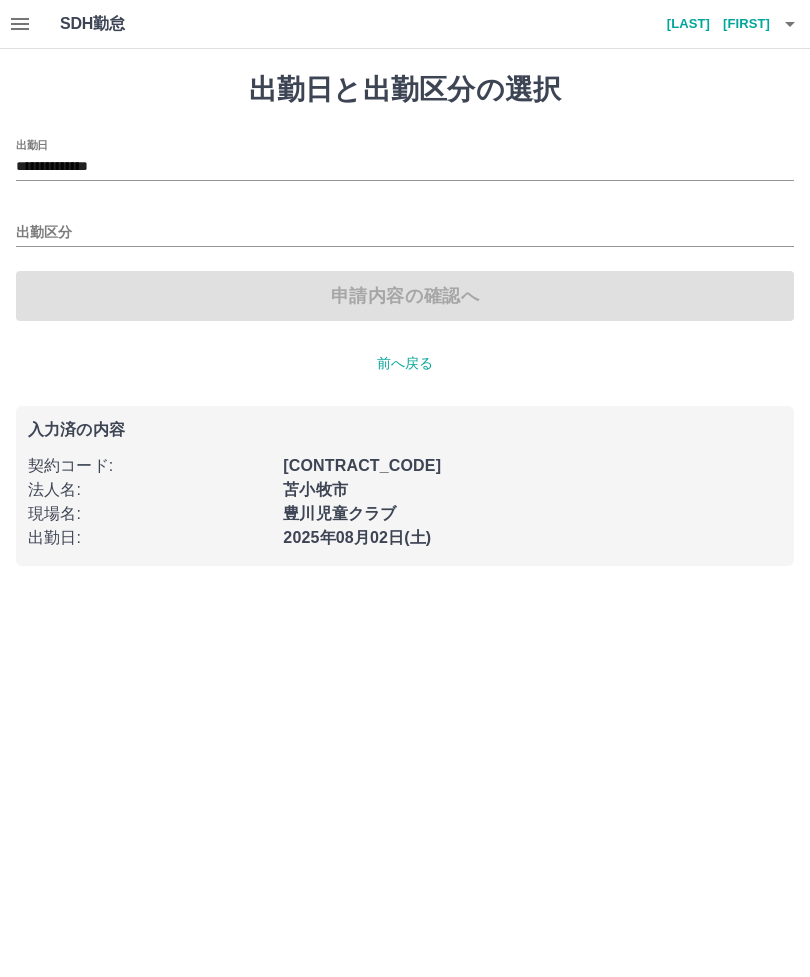 click on "**********" at bounding box center [405, 167] 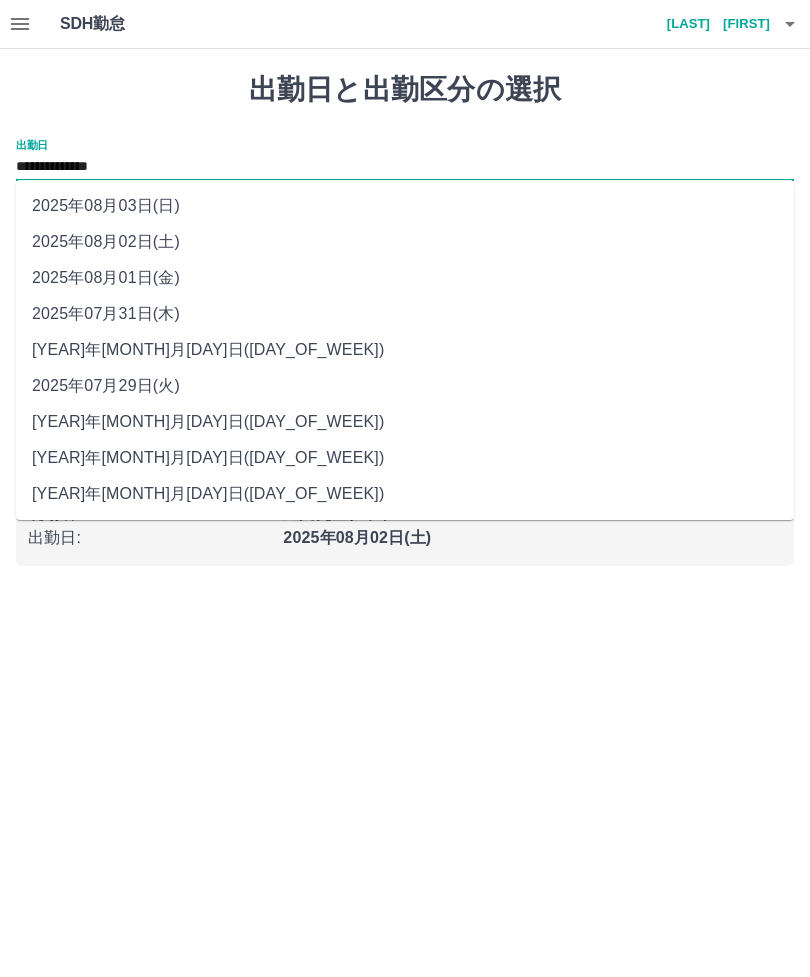 click on "[YEAR]年[MONTH]月[DAY]日([DAY_OF_WEEK])" at bounding box center (405, 494) 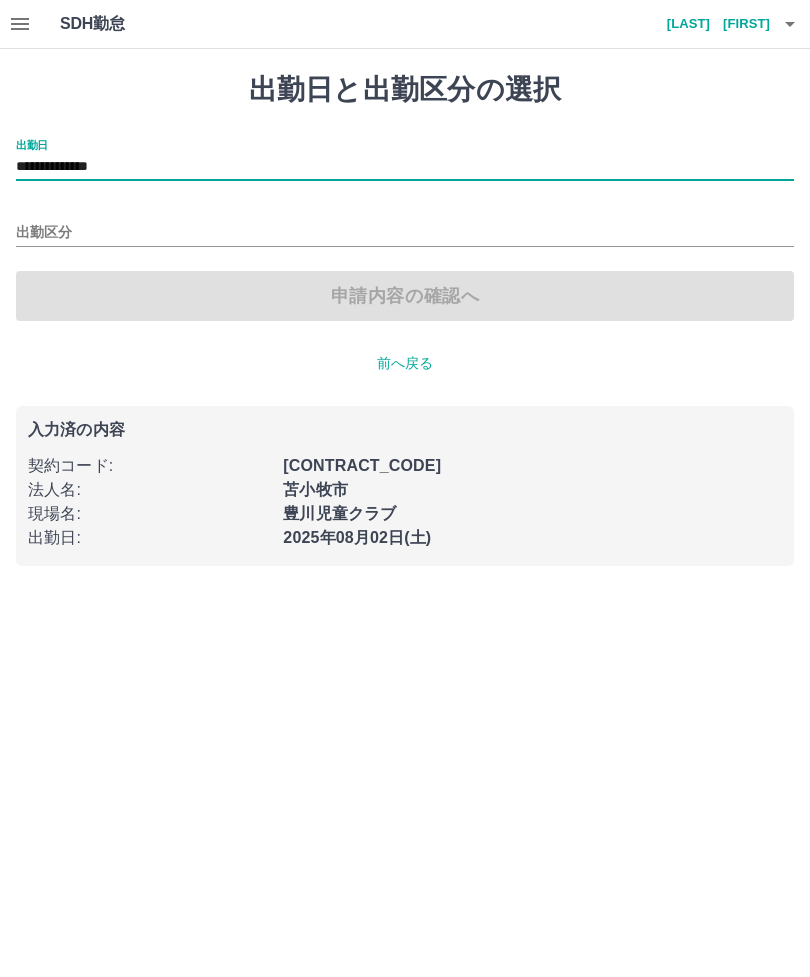 click on "出勤区分" at bounding box center [405, 233] 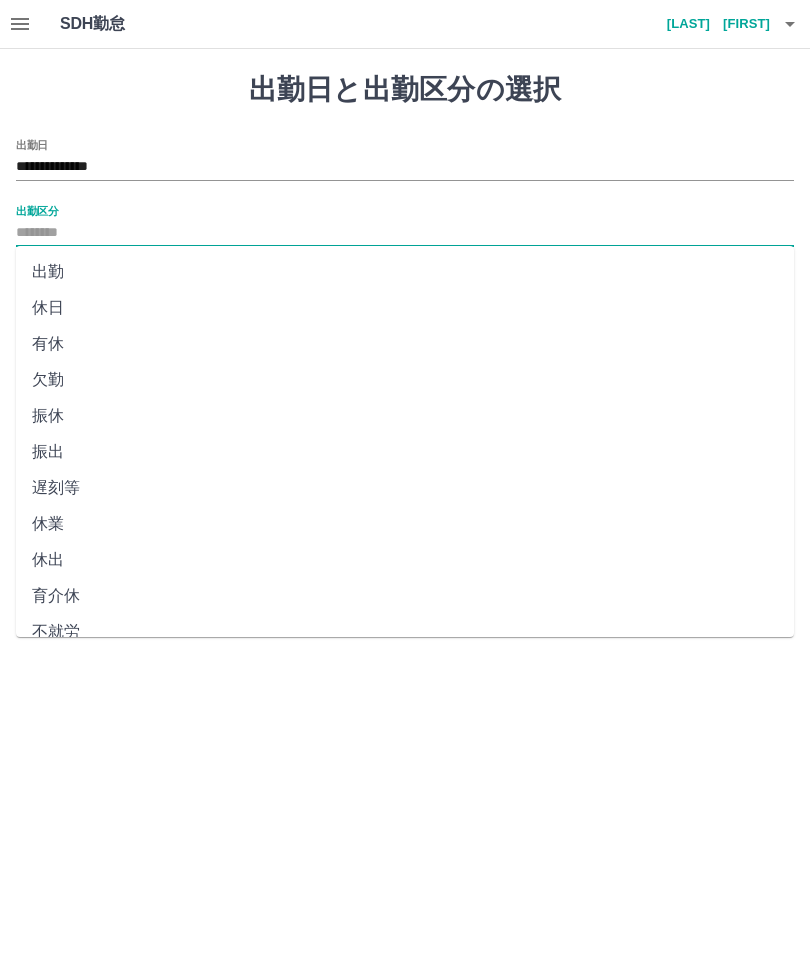 click on "休日" at bounding box center [405, 308] 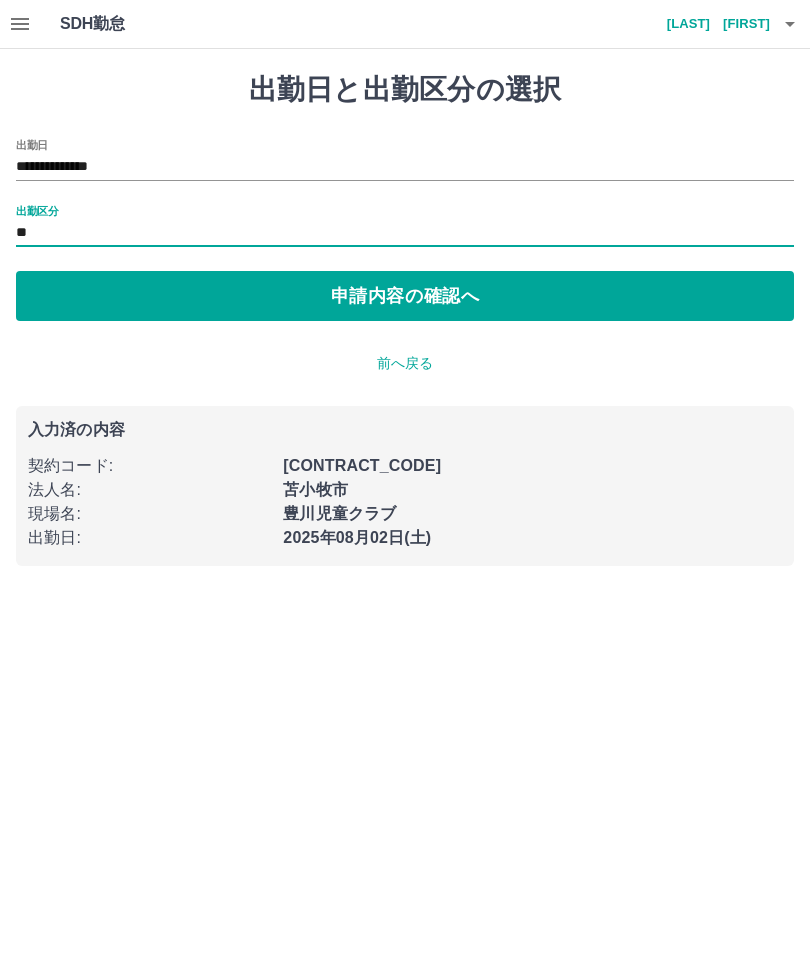 click on "申請内容の確認へ" at bounding box center (405, 296) 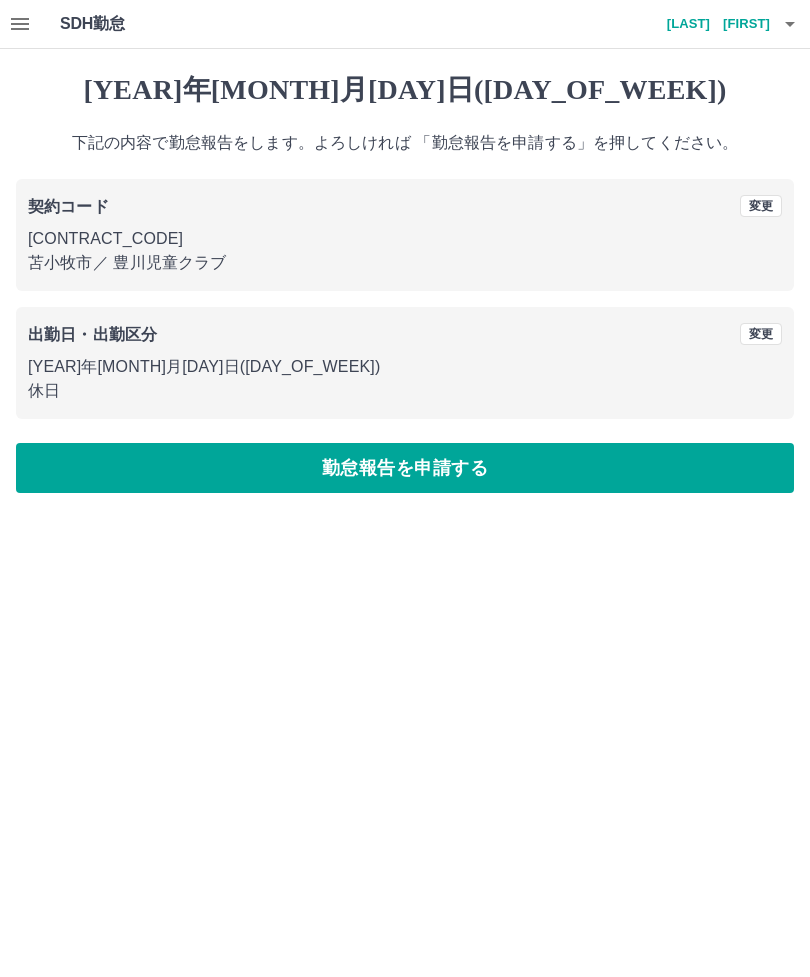 click on "勤怠報告を申請する" at bounding box center (405, 468) 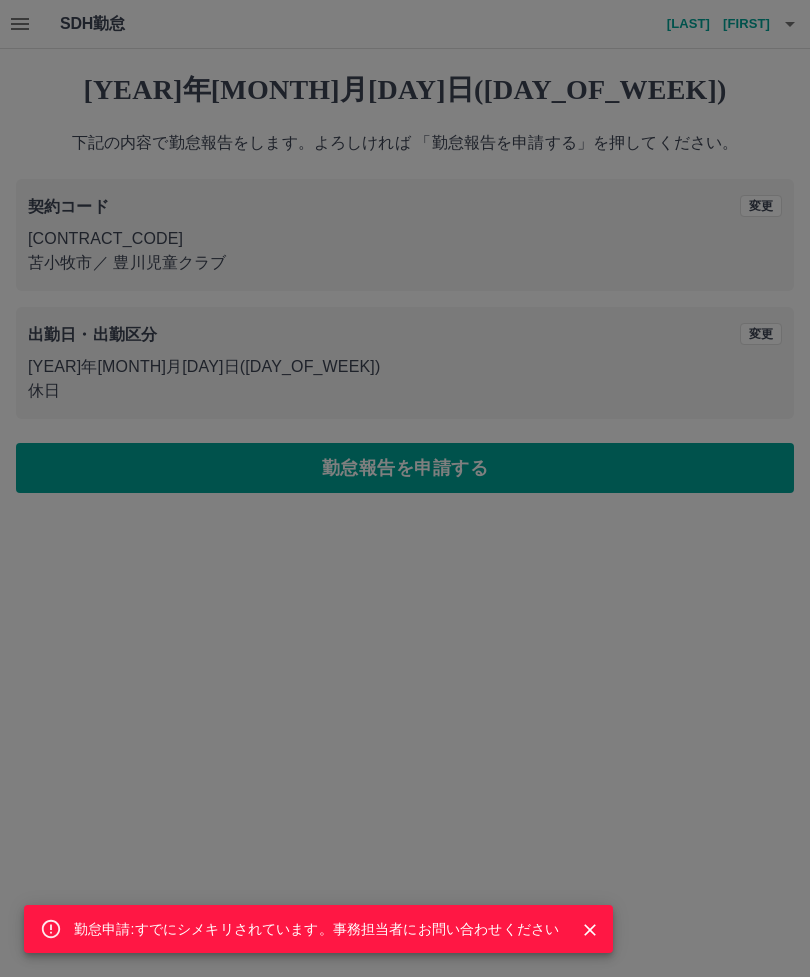 click on "勤怠申請:すでにシメキリされています。事務担当者にお問い合わせください" at bounding box center (405, 488) 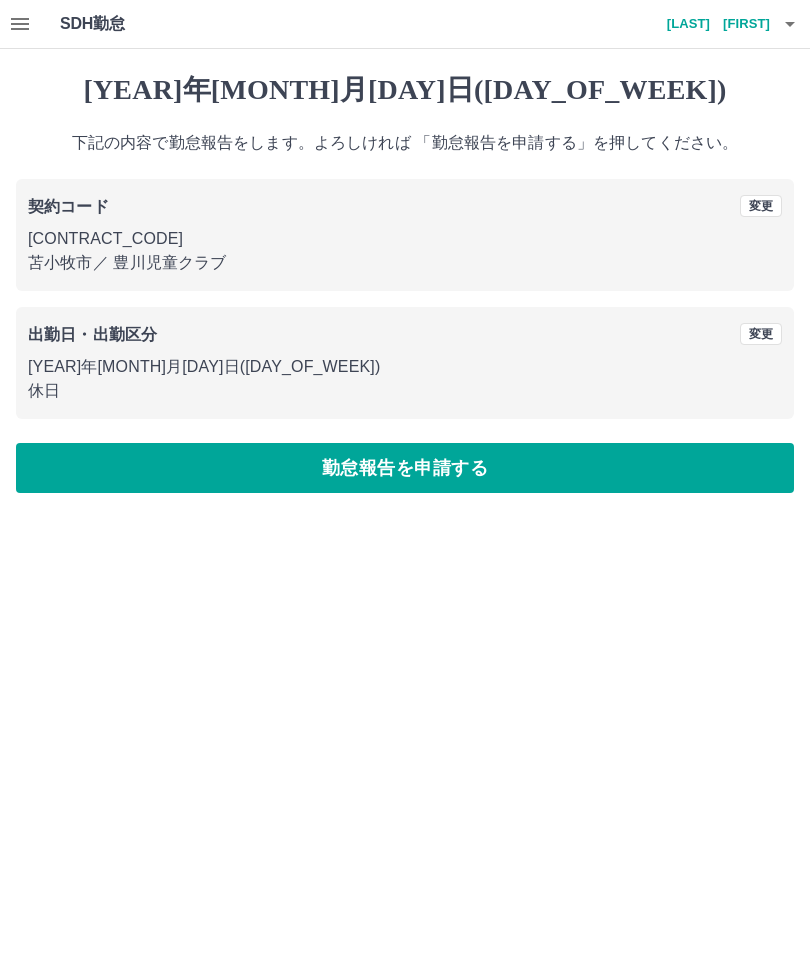 click at bounding box center [20, 24] 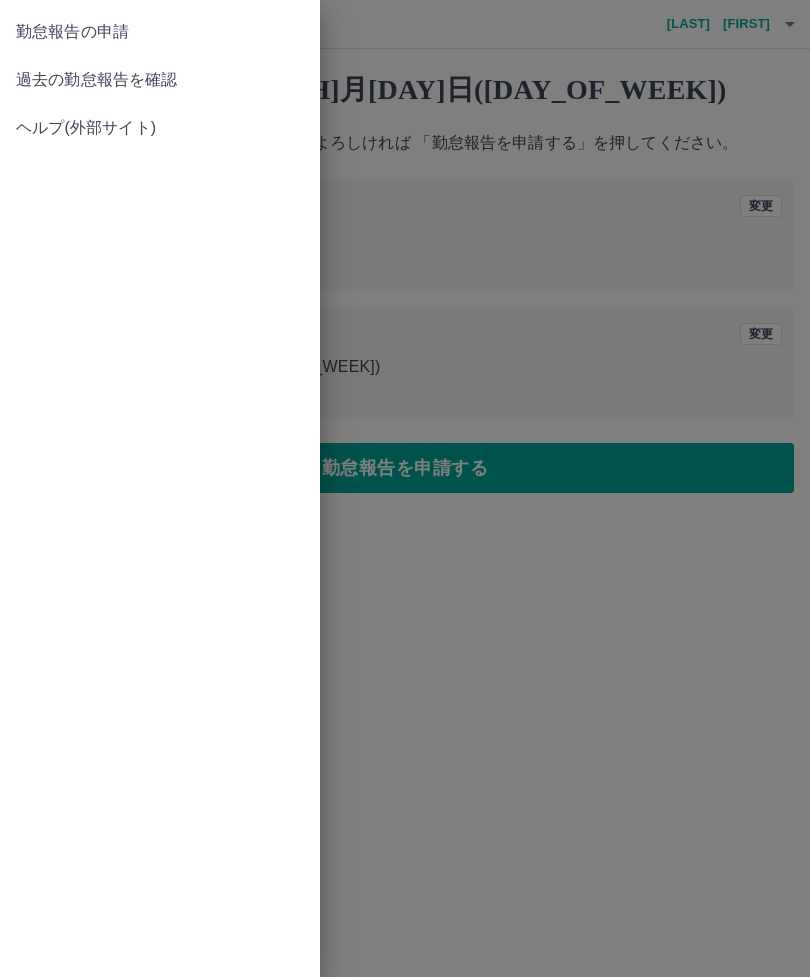 click at bounding box center [405, 488] 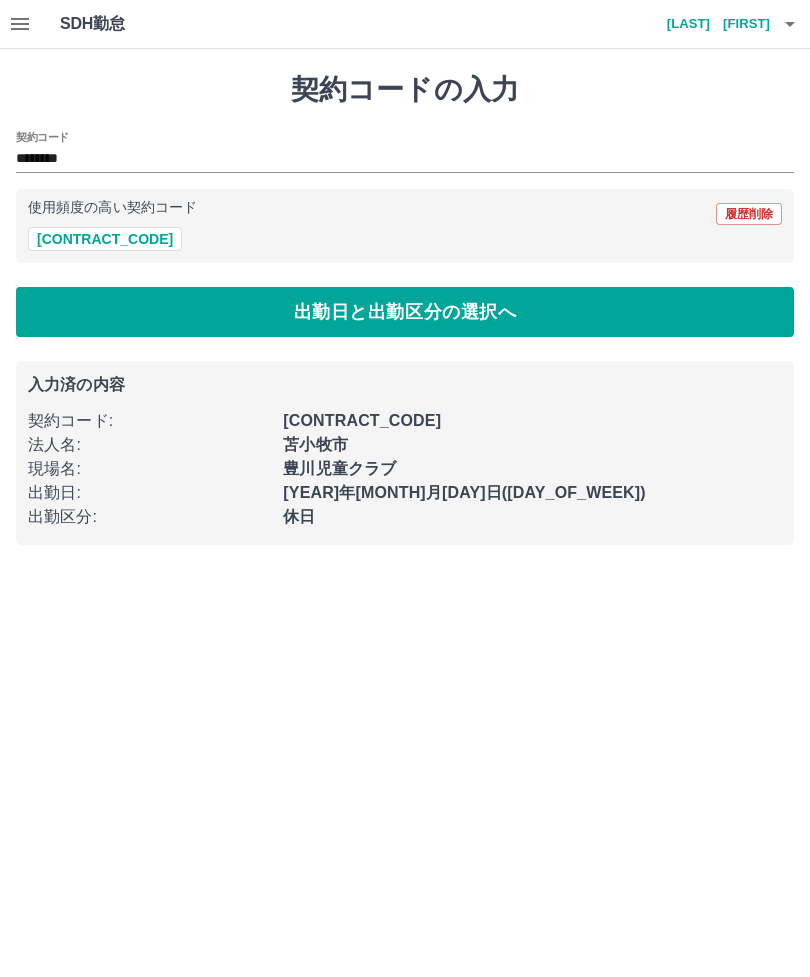 click on "[CONTRACT_CODE]" at bounding box center [105, 239] 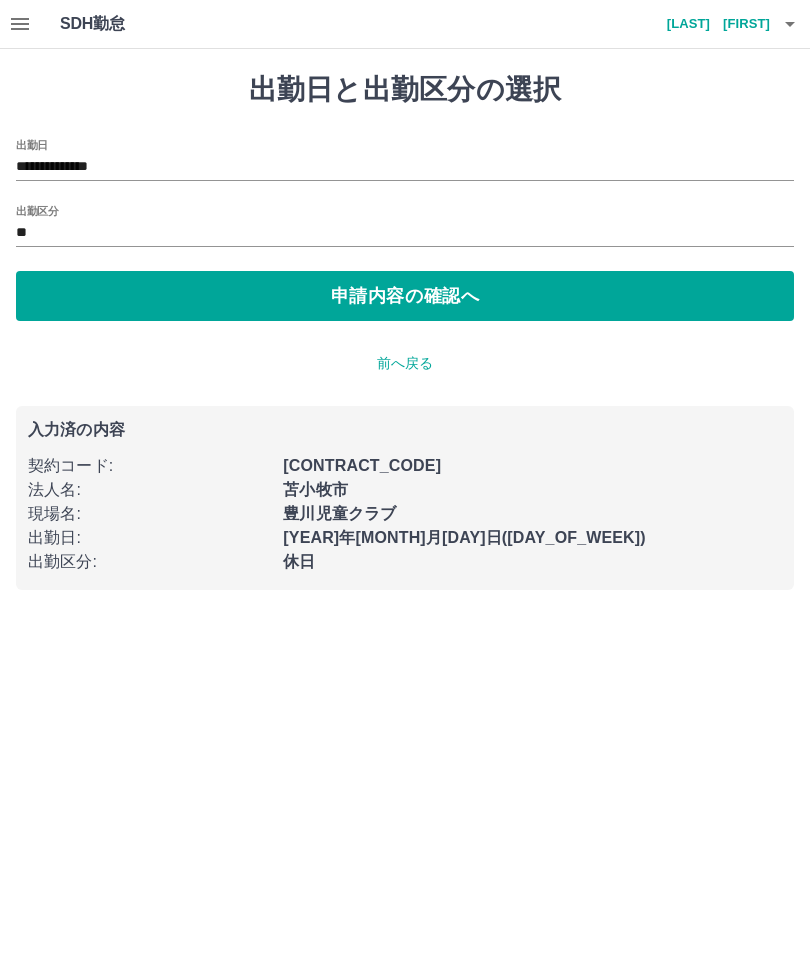 click on "**********" at bounding box center (405, 167) 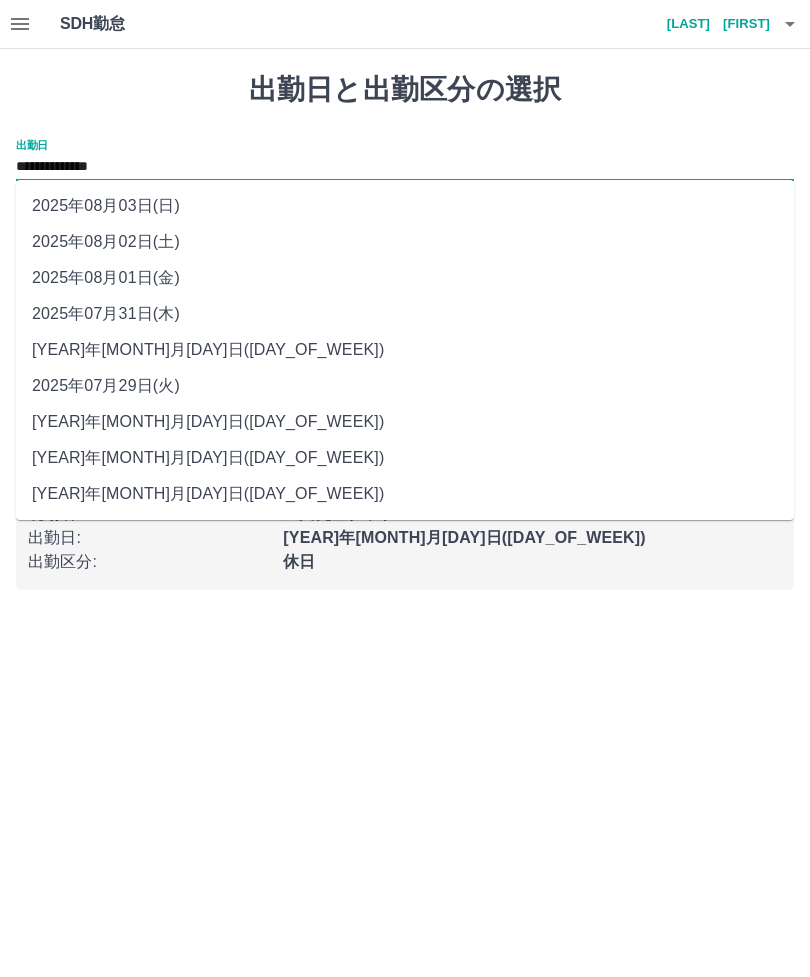 click on "2025年07月31日(木)" at bounding box center (405, 314) 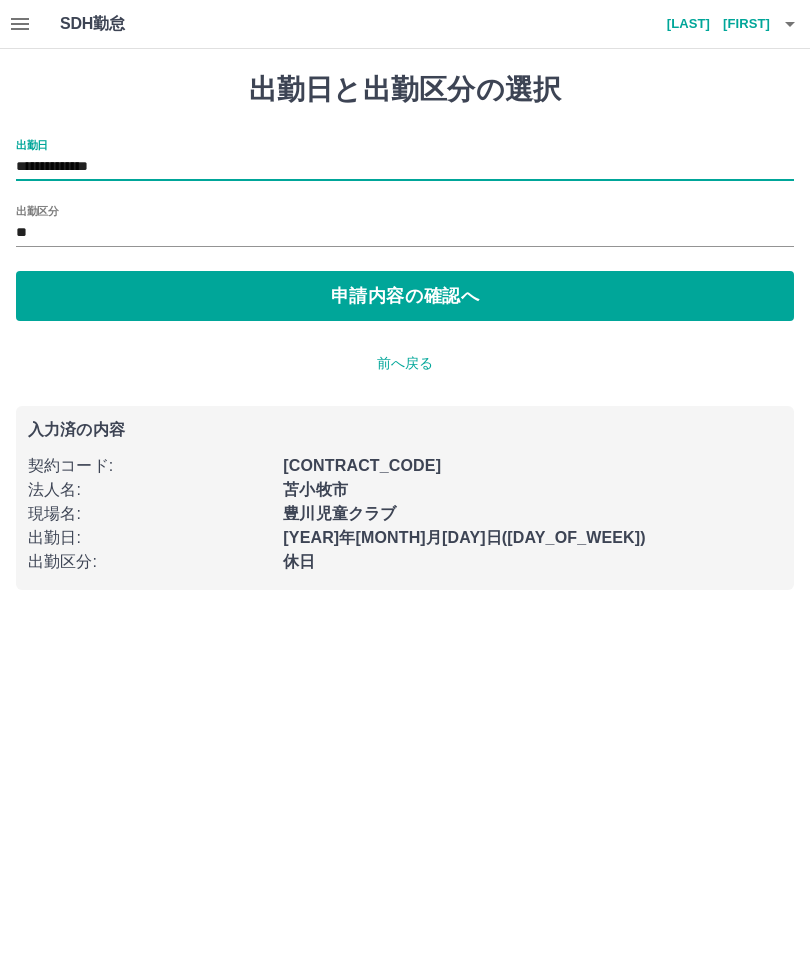 click on "**" at bounding box center [405, 233] 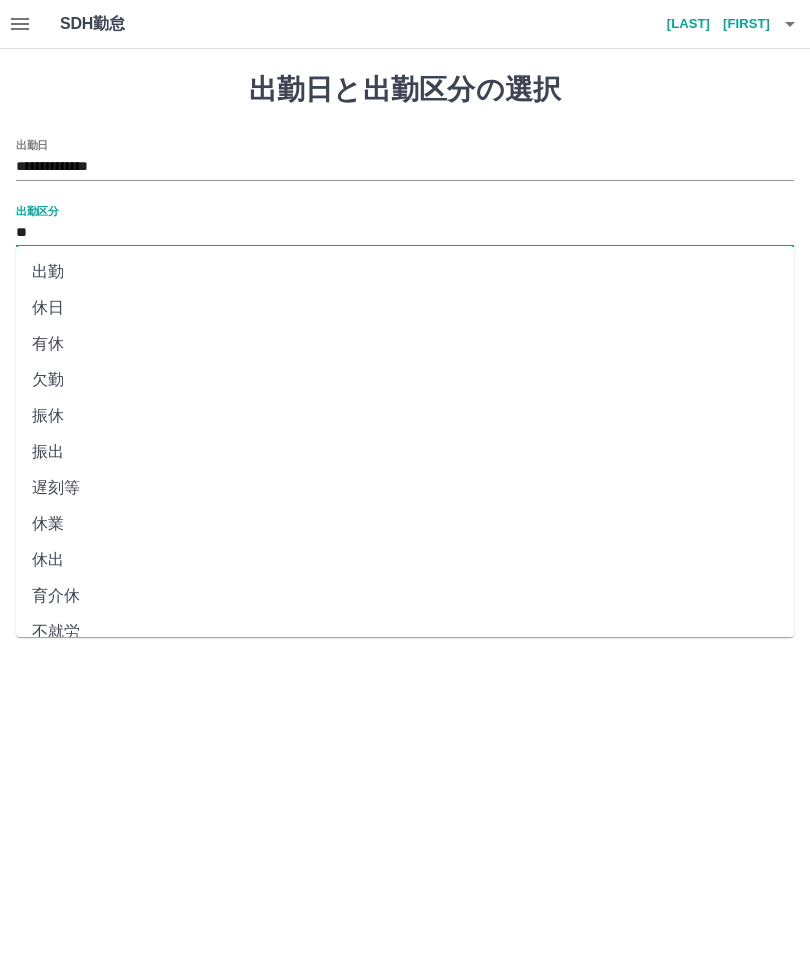 click on "有休" at bounding box center (405, 344) 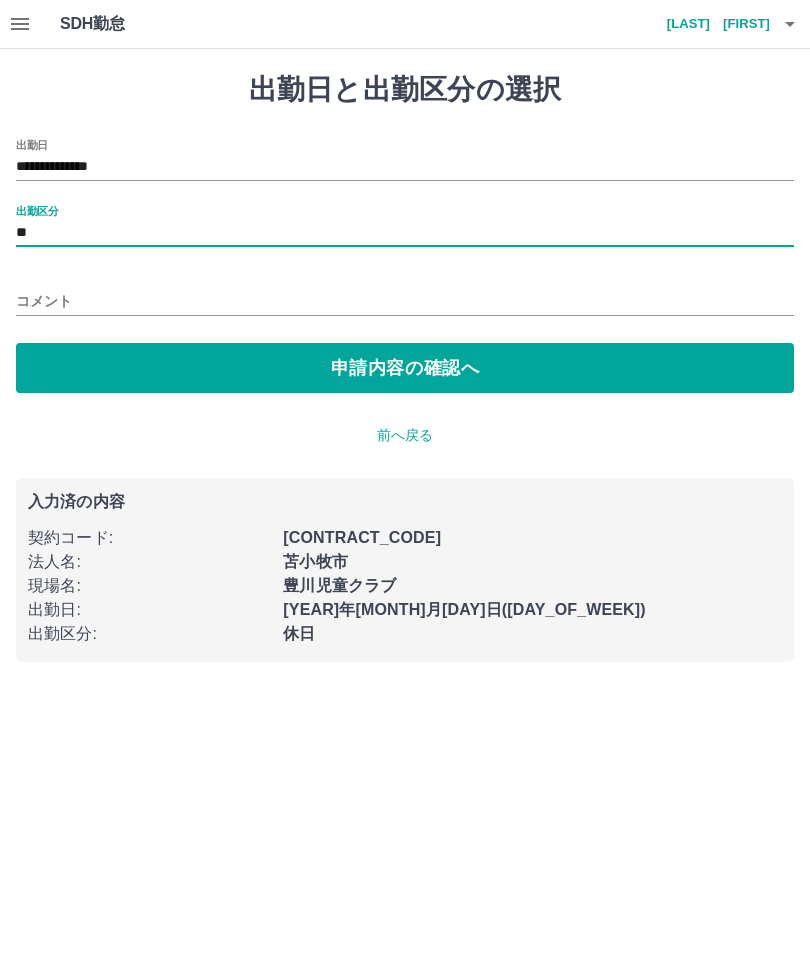 click on "申請内容の確認へ" at bounding box center (405, 368) 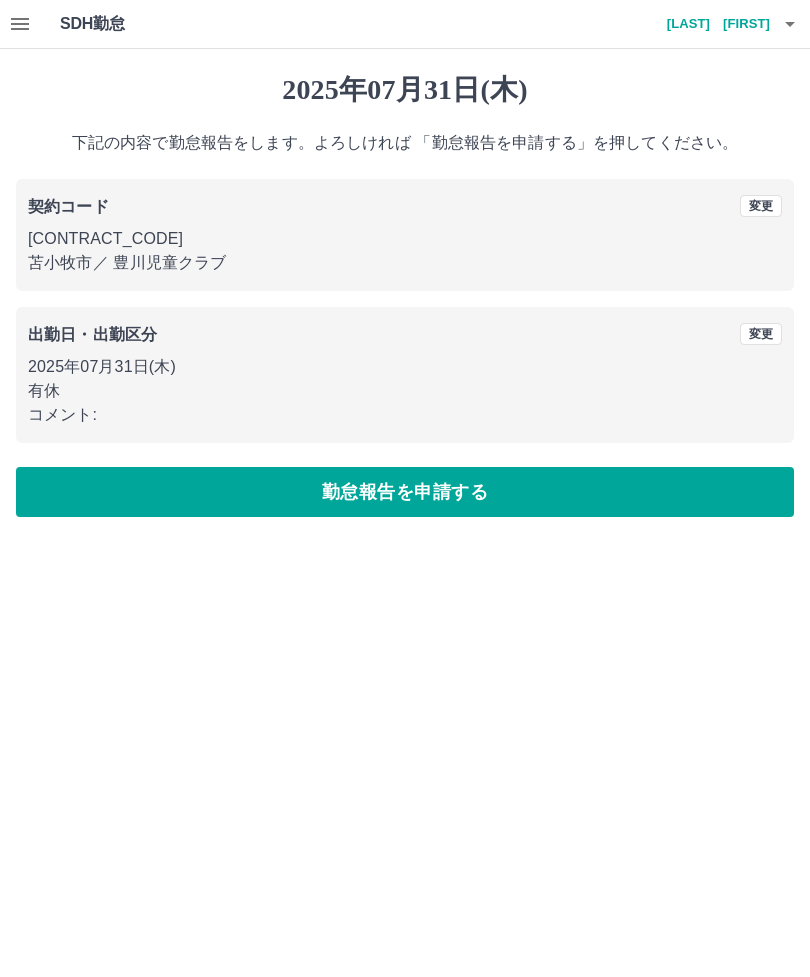 click on "勤怠報告を申請する" at bounding box center [405, 492] 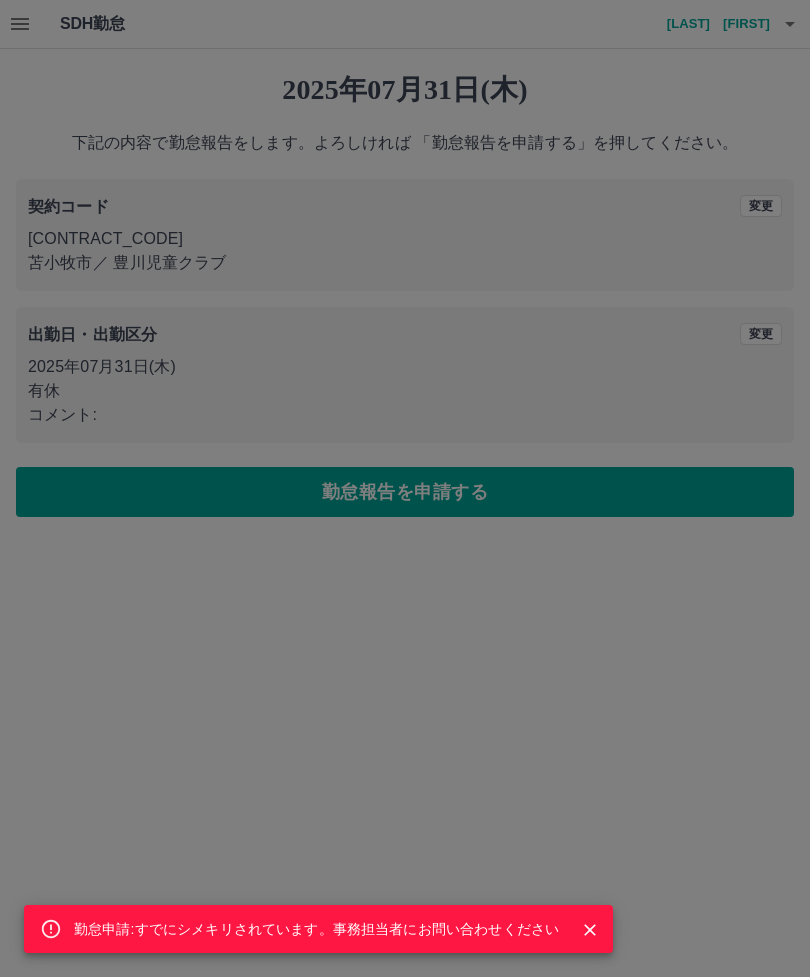 click on "勤怠申請:すでにシメキリされています。事務担当者にお問い合わせください" at bounding box center (405, 488) 